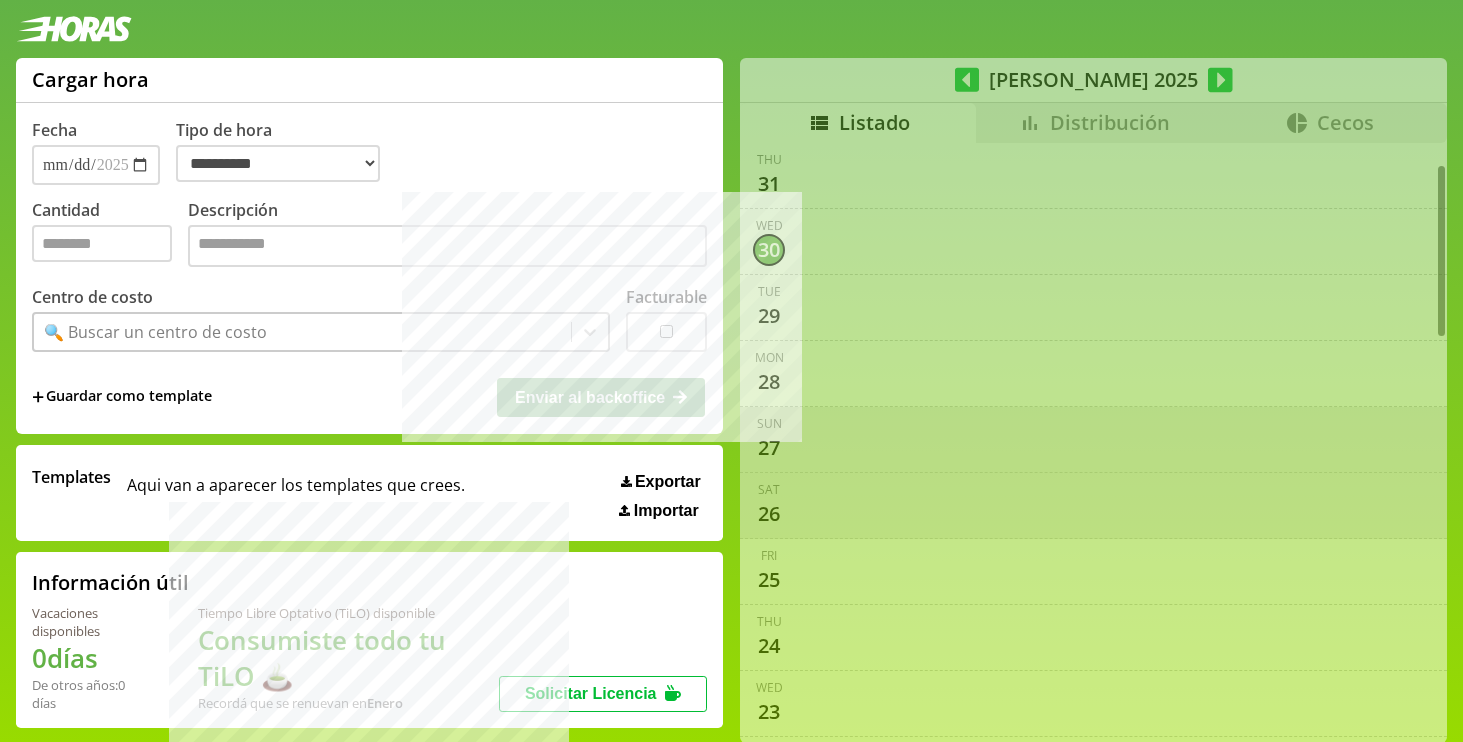 select on "**********" 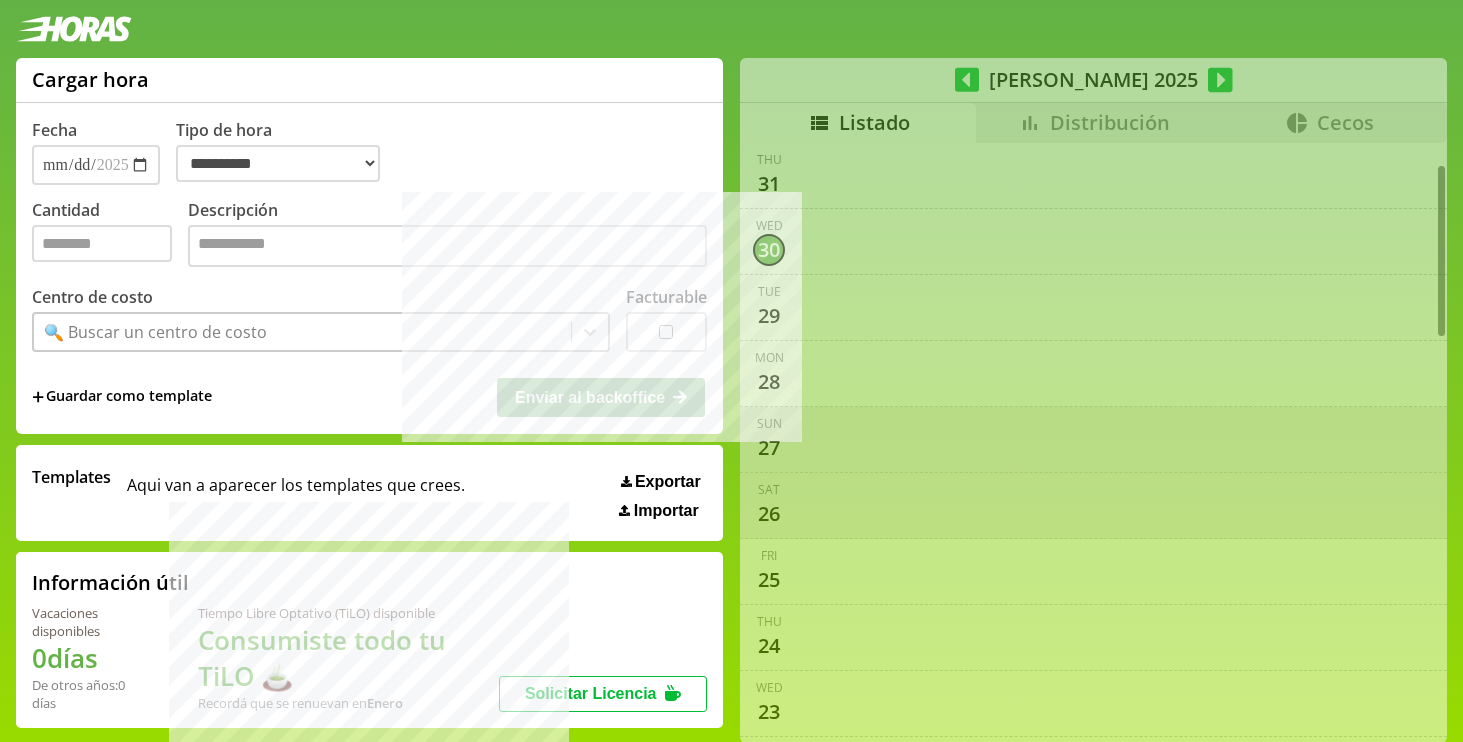 scroll, scrollTop: 18, scrollLeft: 0, axis: vertical 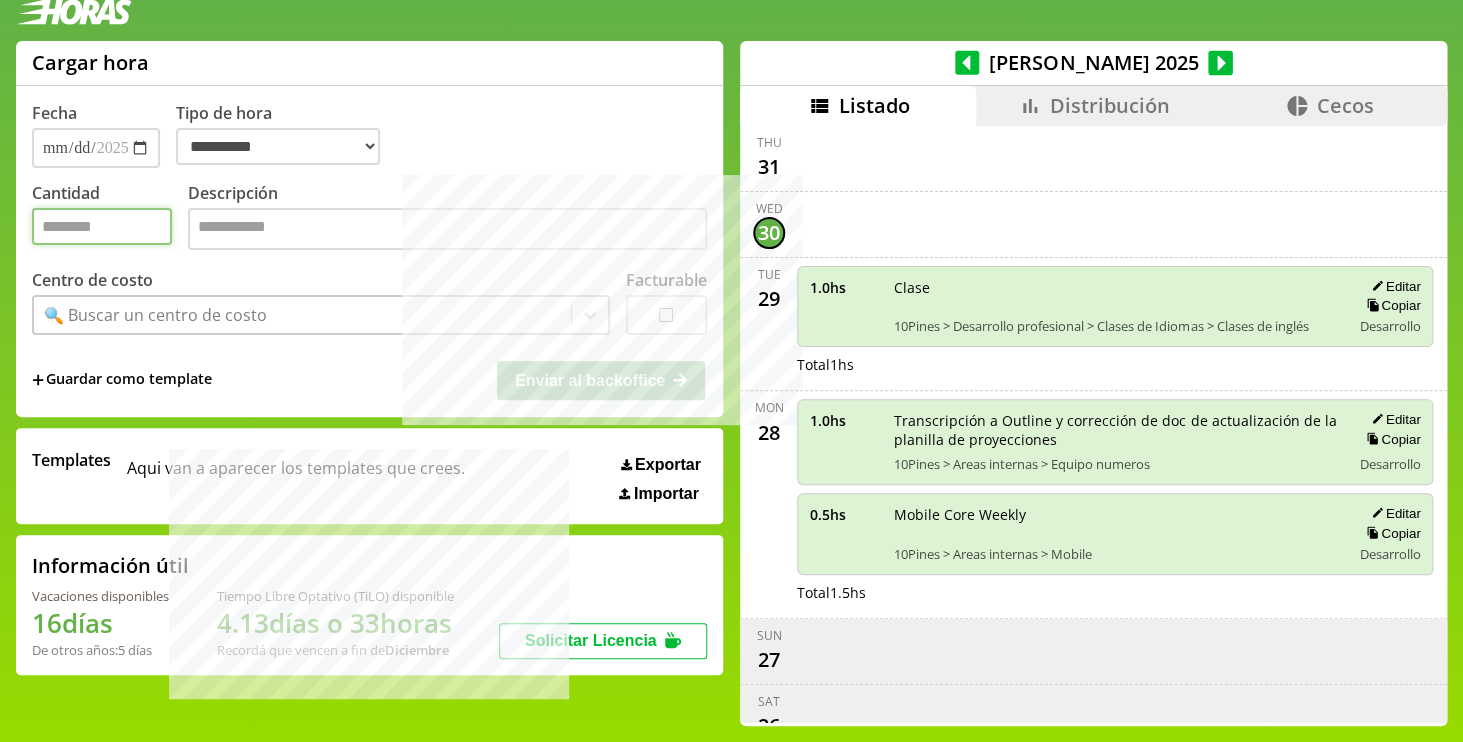 click on "Cantidad" at bounding box center (102, 226) 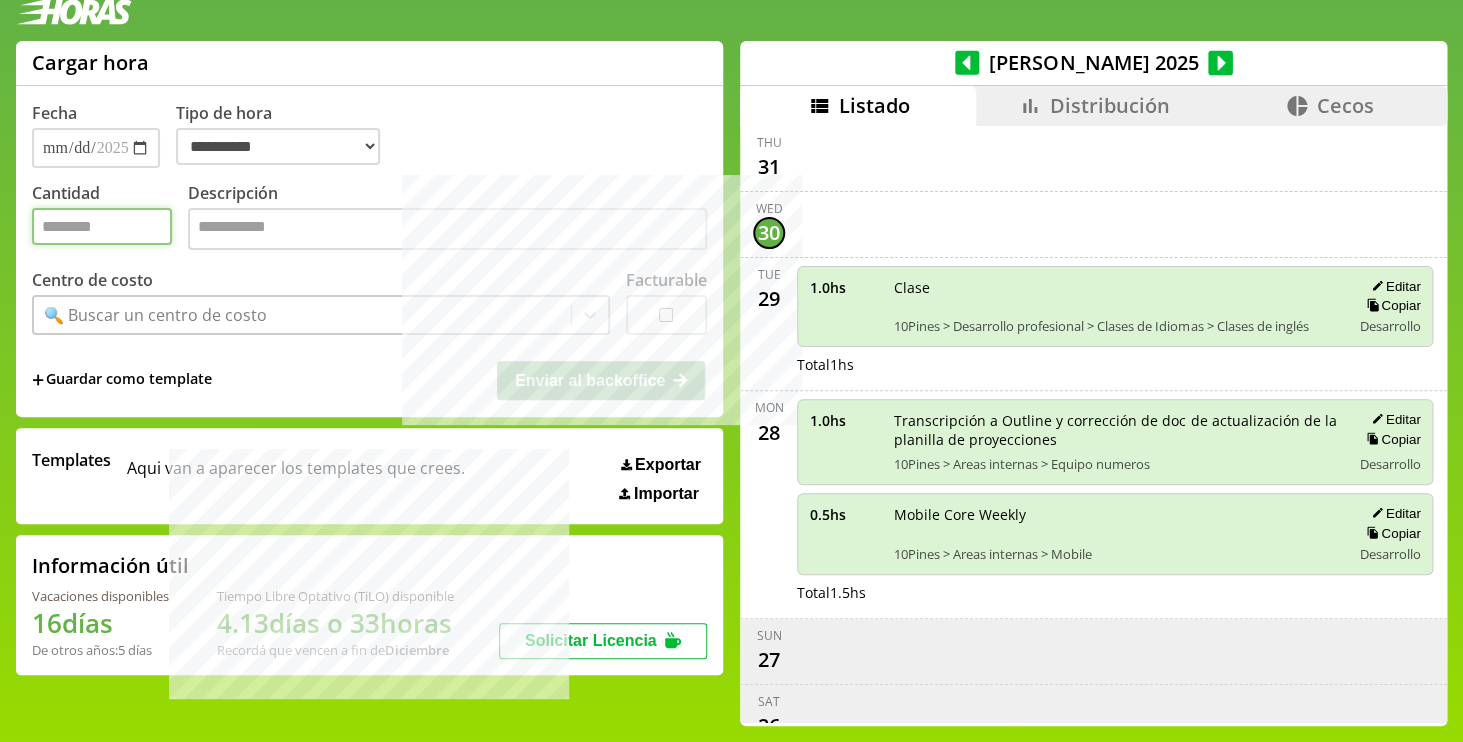 type on "*" 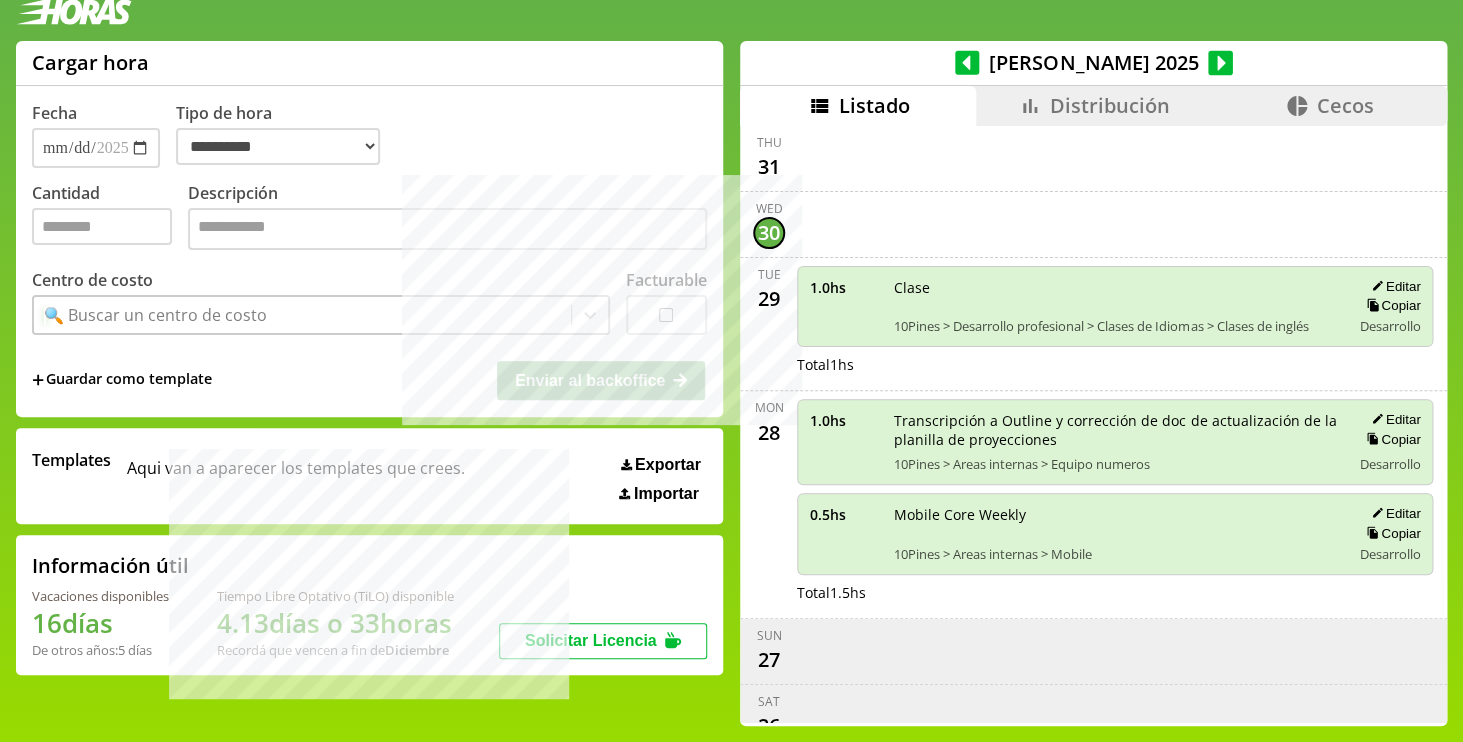 click on "🔍 Buscar un centro de costo" at bounding box center (155, 315) 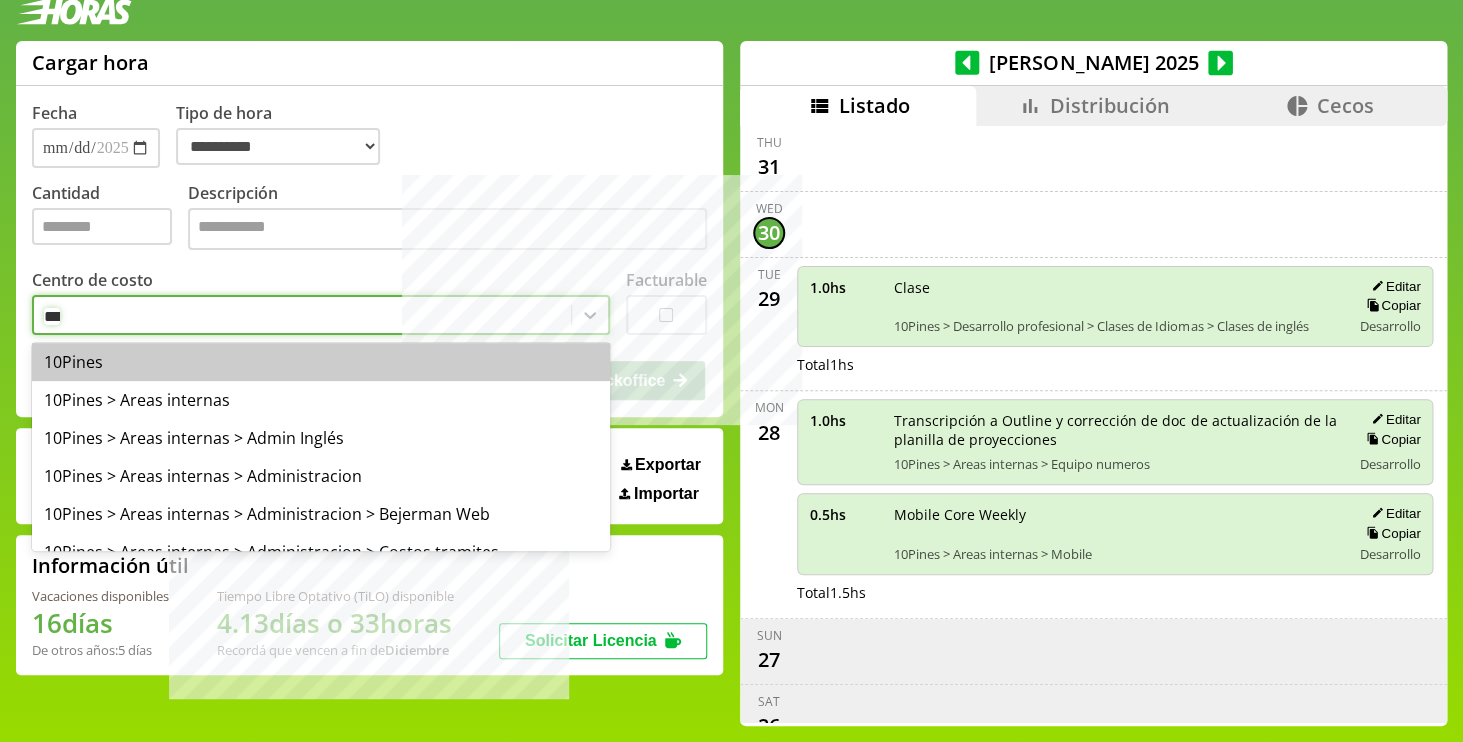 type on "****" 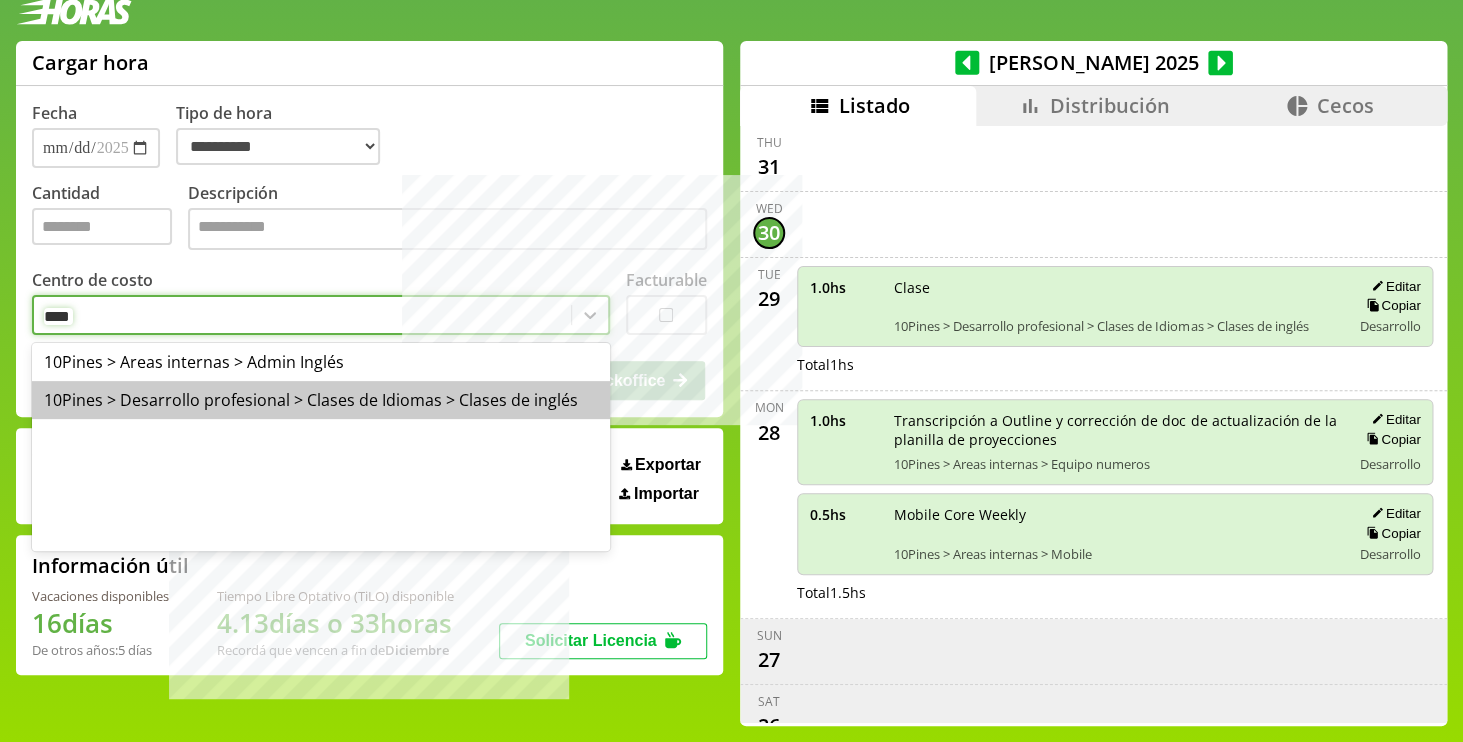 click on "10Pines > Desarrollo profesional > Clases de Idiomas > Clases de inglés" at bounding box center (321, 400) 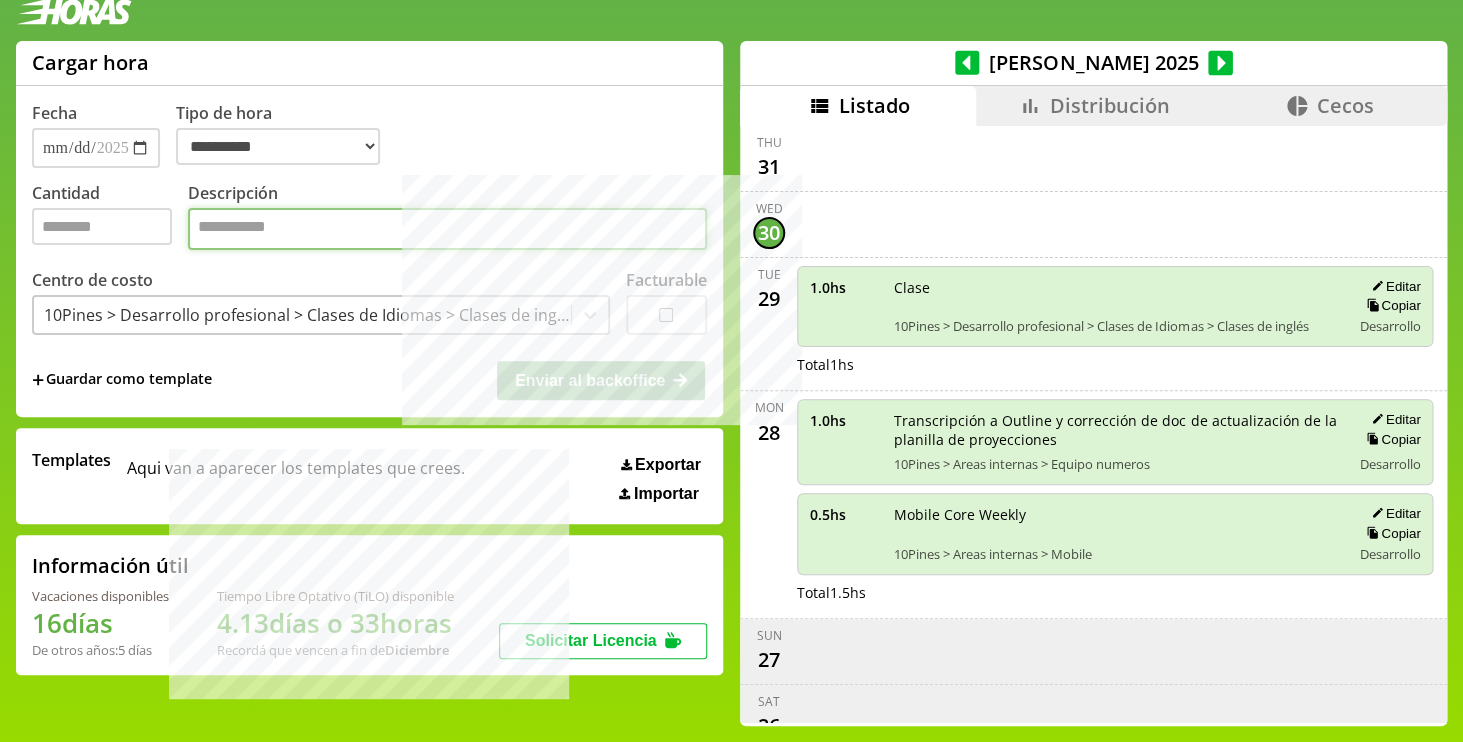 click on "Descripción" at bounding box center [447, 229] 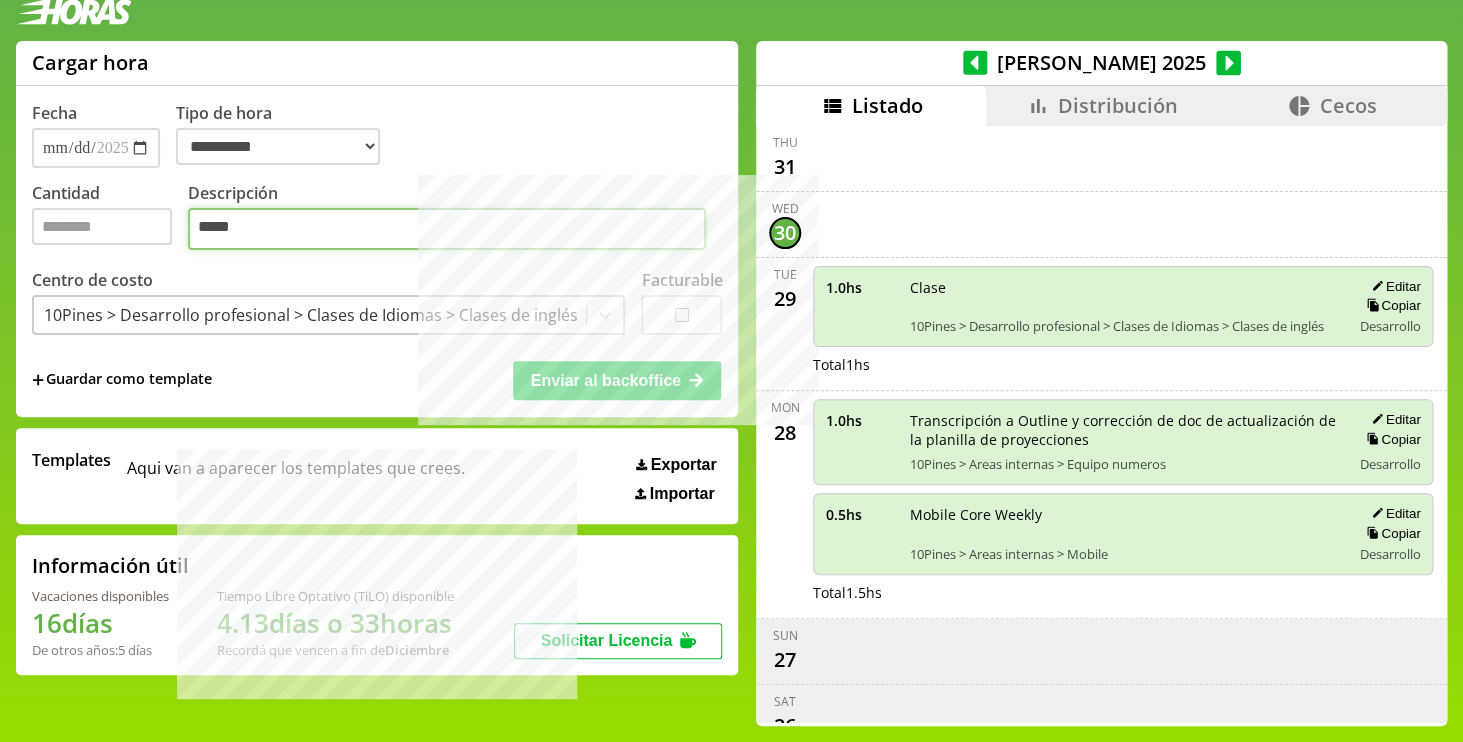 type on "*****" 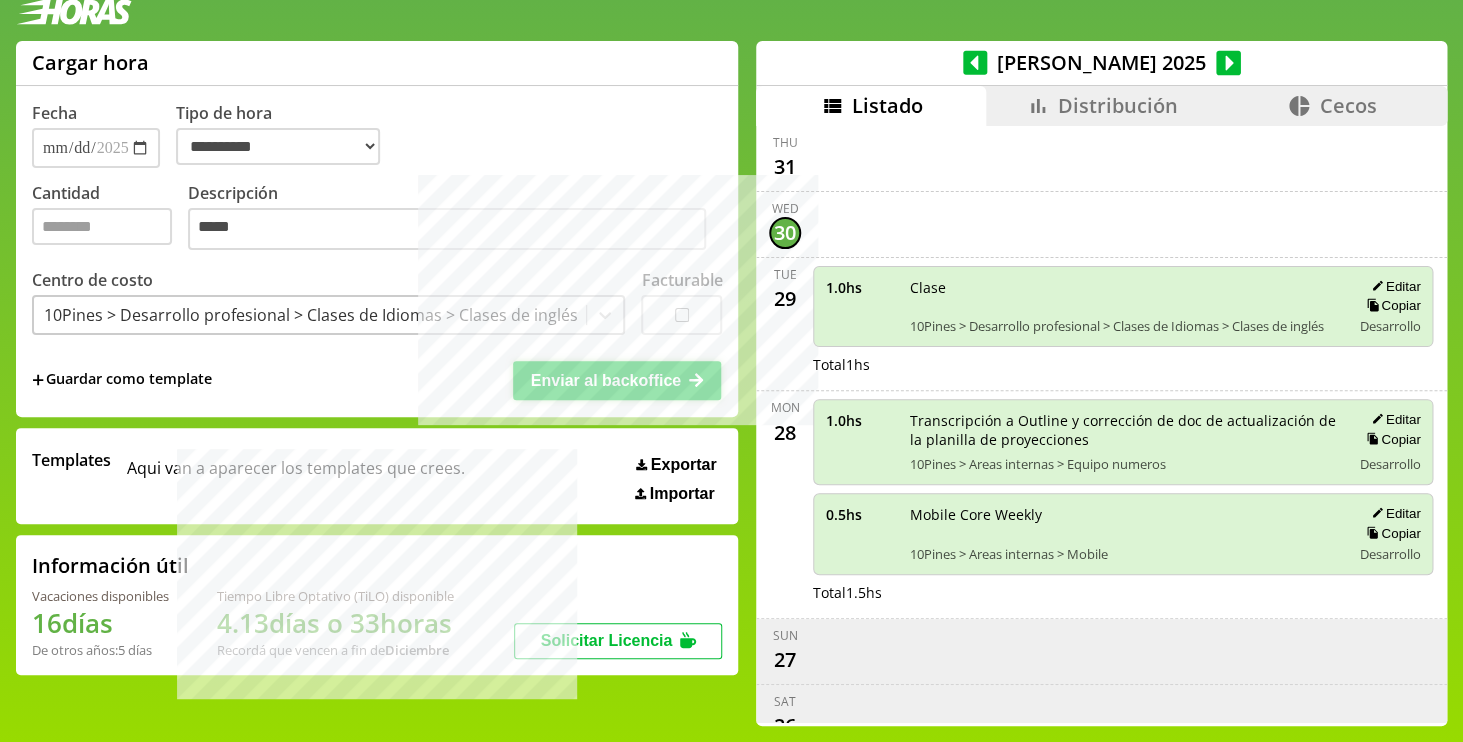 click on "Enviar al backoffice" at bounding box center [606, 380] 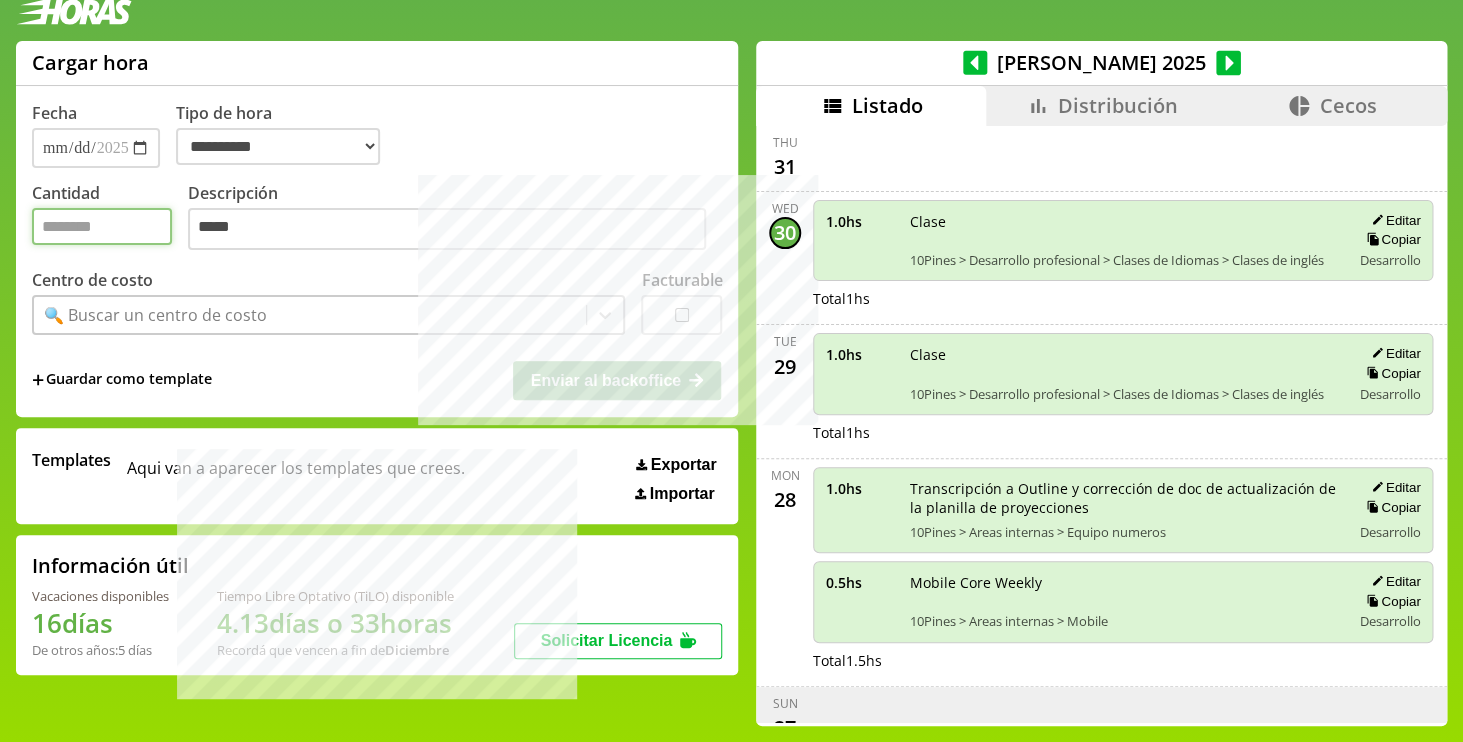 click on "Cantidad" at bounding box center [102, 226] 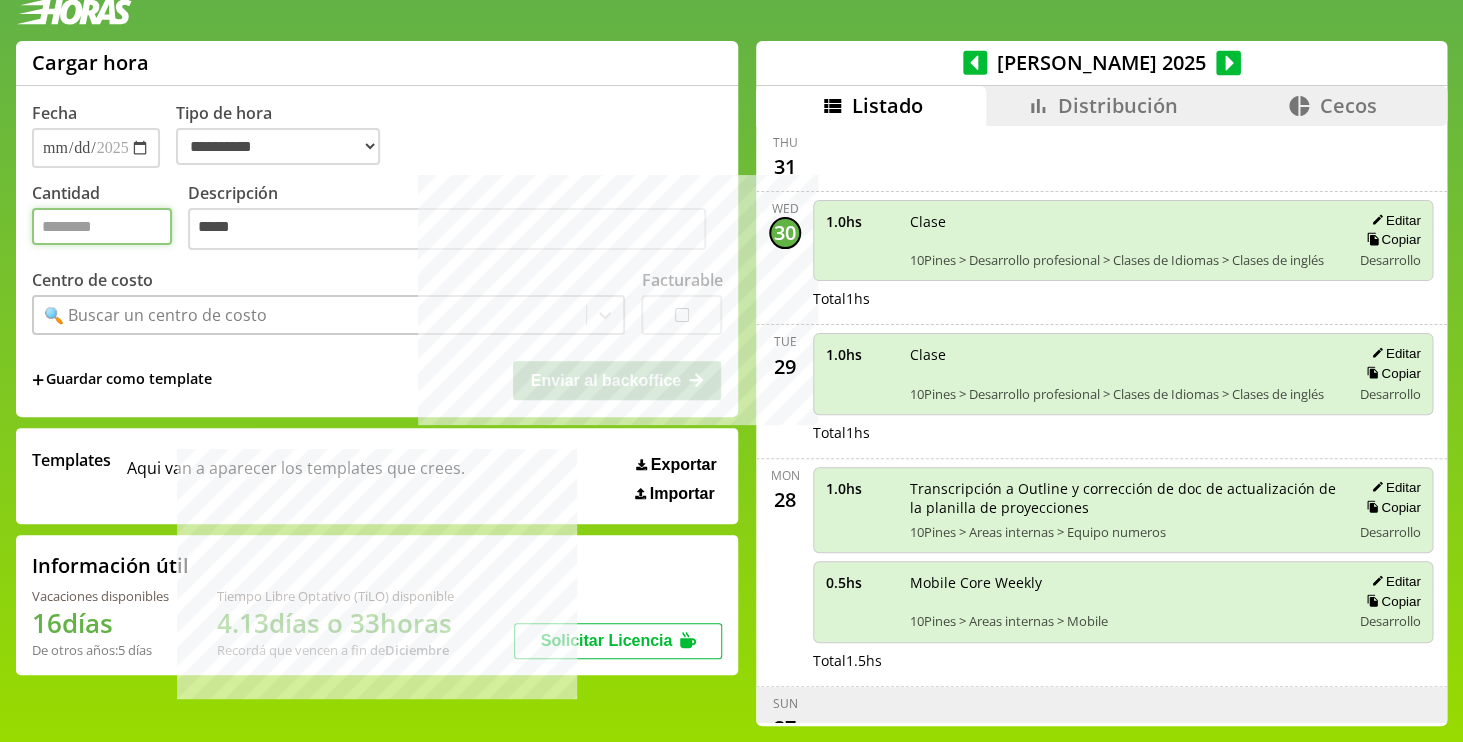type on "***" 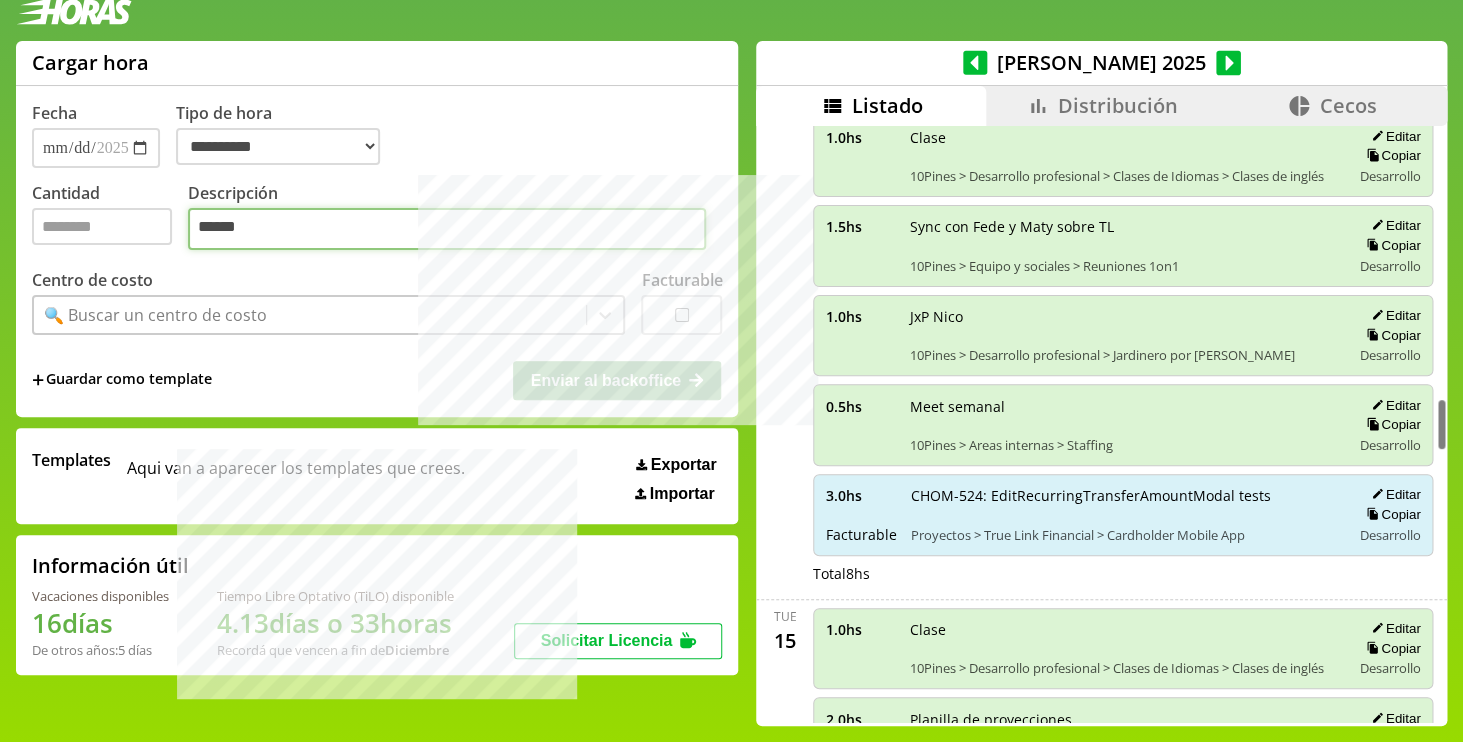 scroll, scrollTop: 3047, scrollLeft: 0, axis: vertical 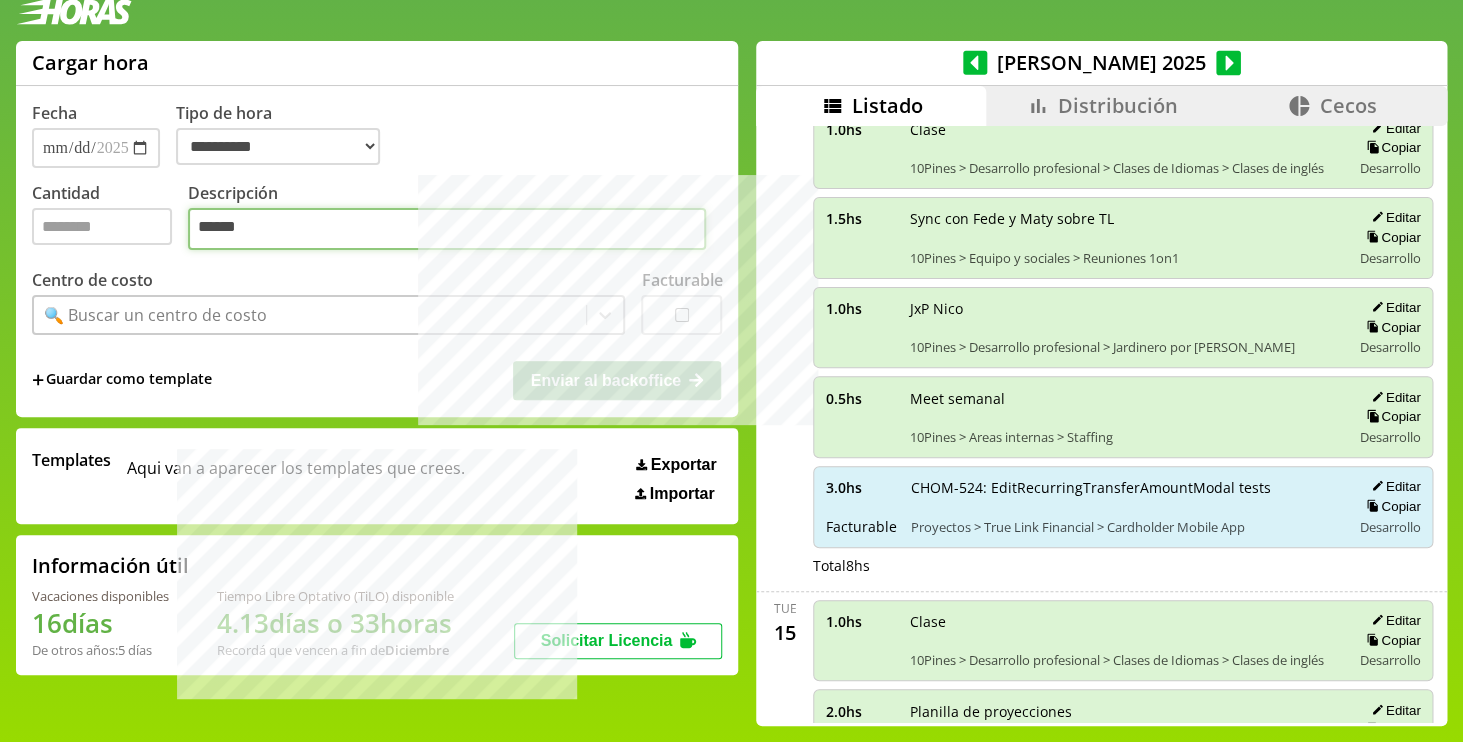 drag, startPoint x: 361, startPoint y: 245, endPoint x: 114, endPoint y: 215, distance: 248.81519 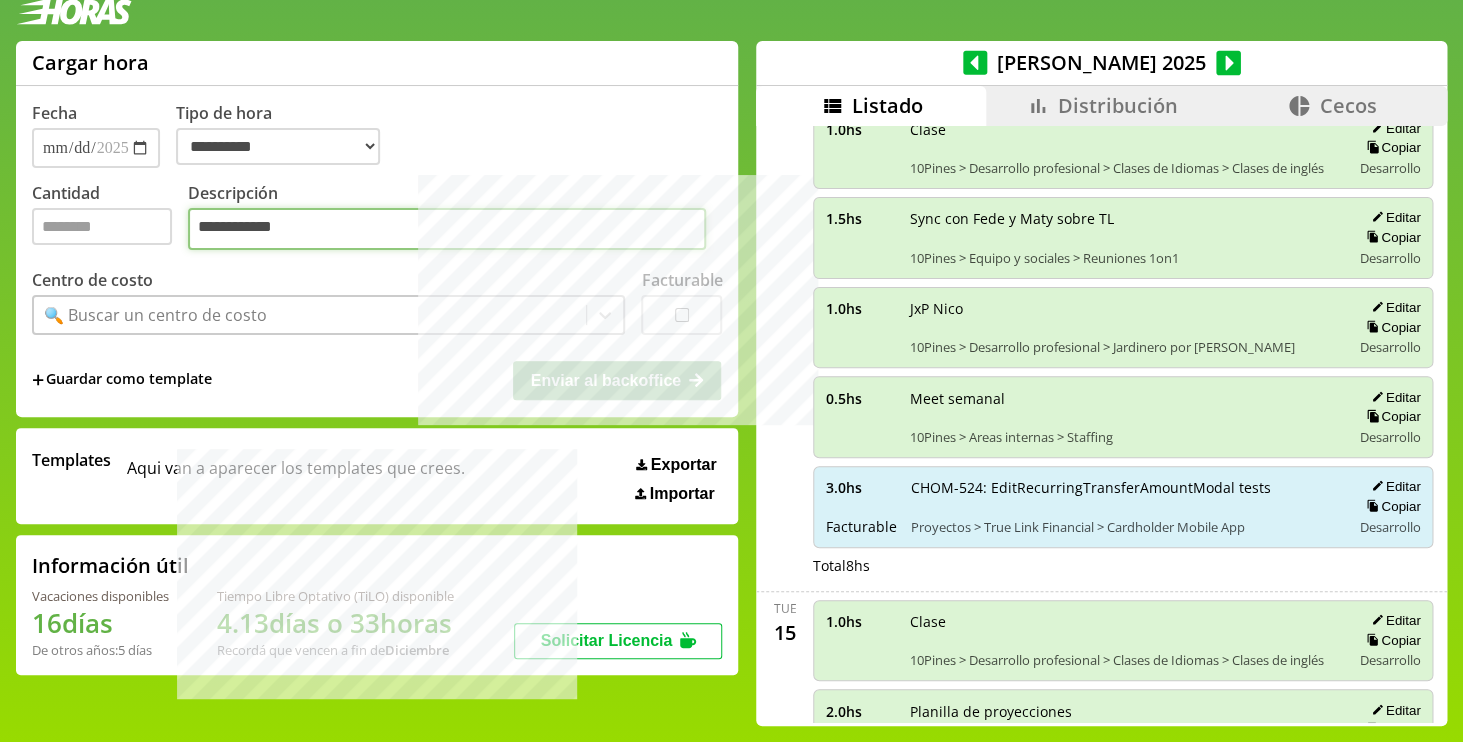 type on "**********" 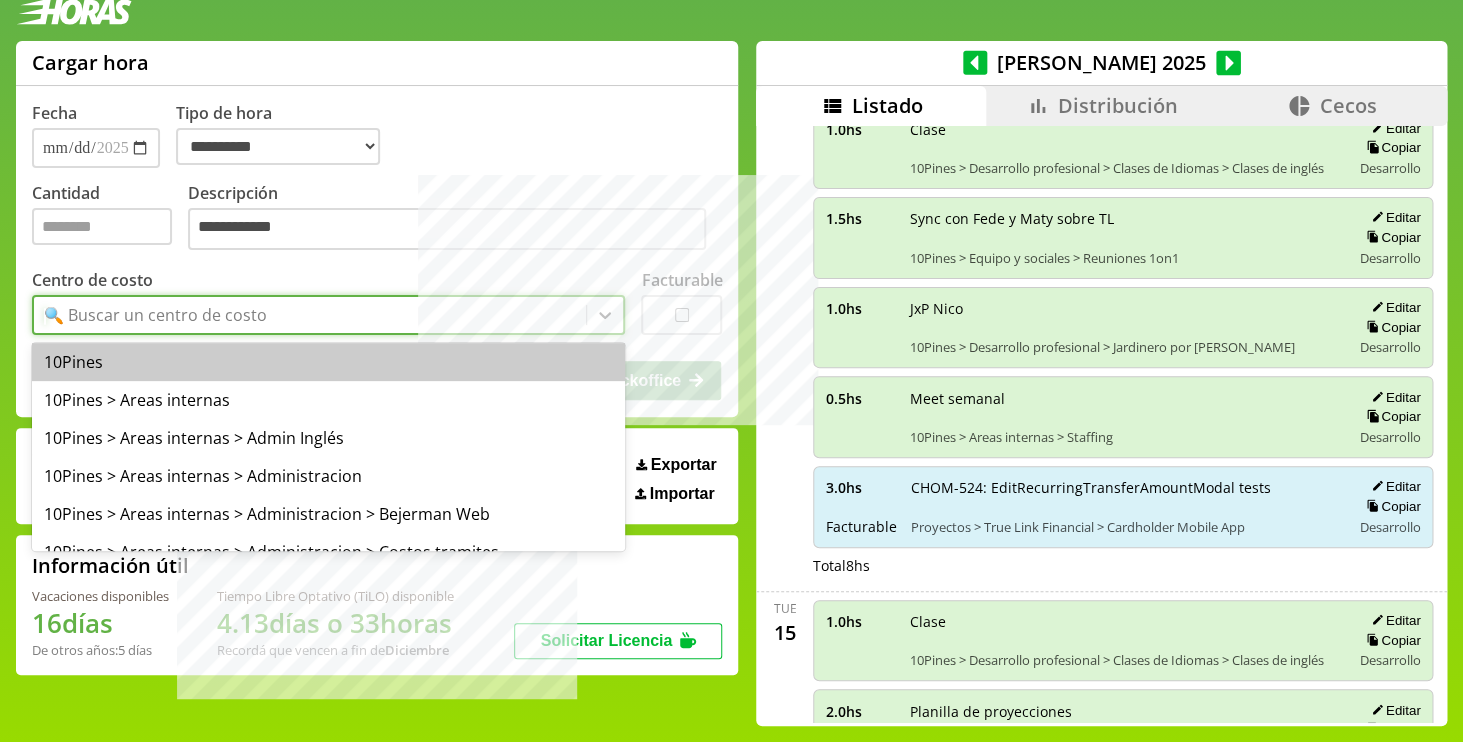 click on "🔍 Buscar un centro de costo" at bounding box center (155, 315) 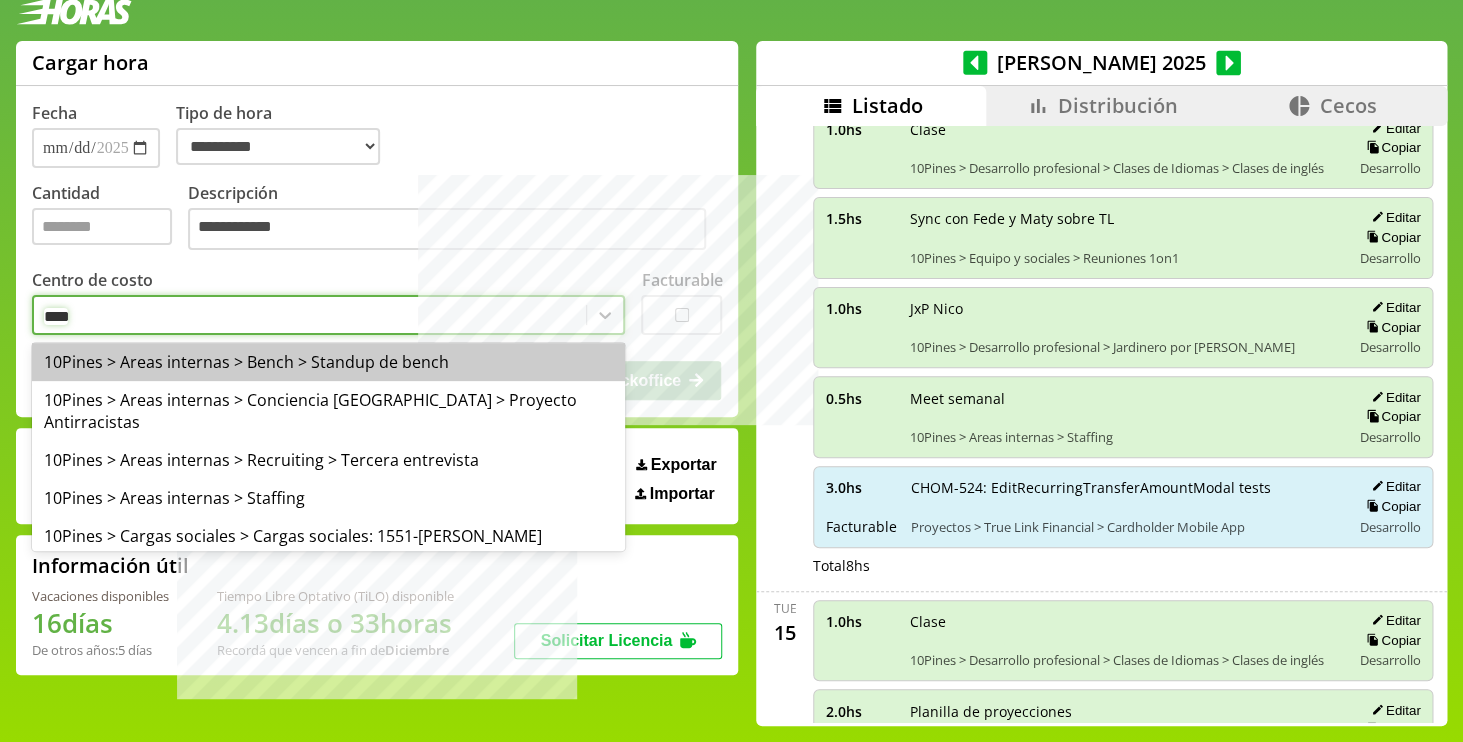 type on "*****" 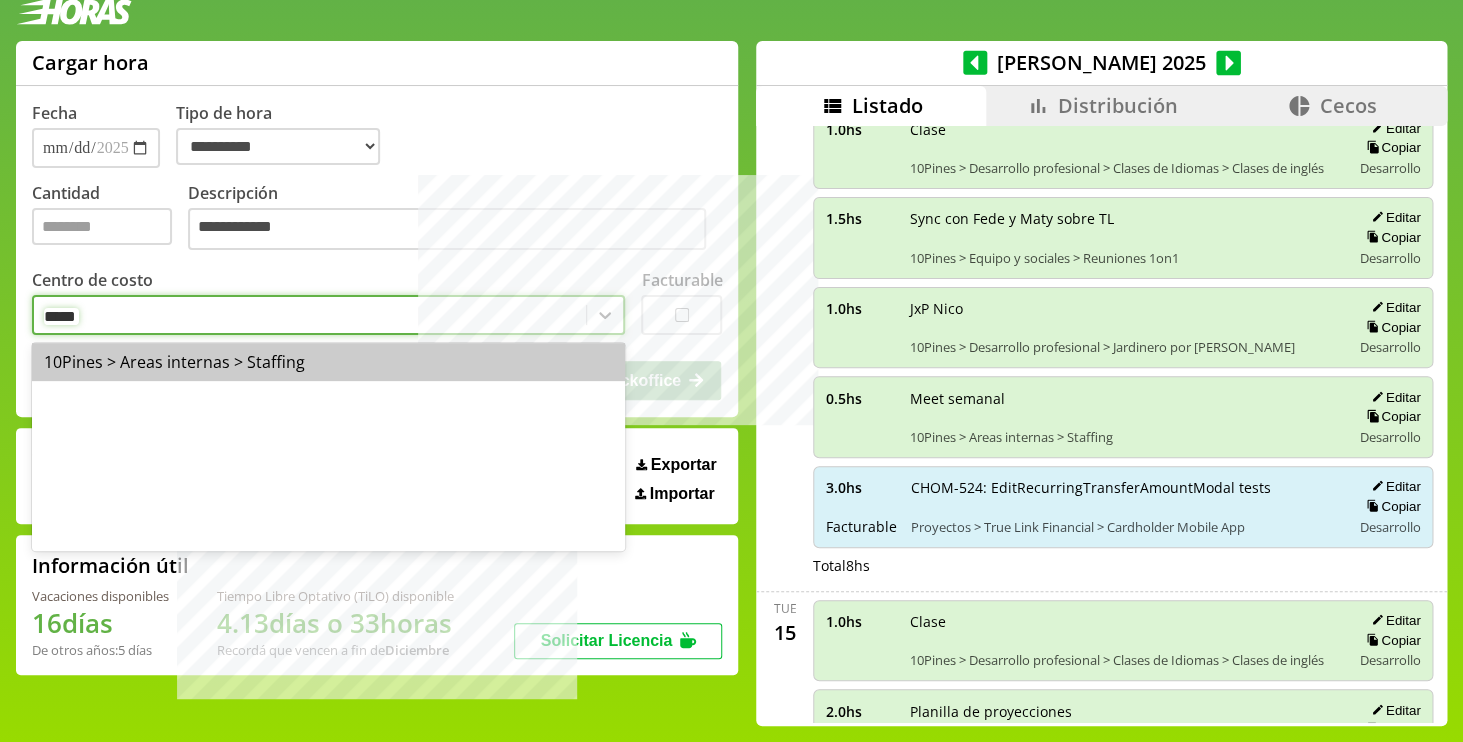 click on "10Pines > Areas internas > Staffing" at bounding box center (328, 362) 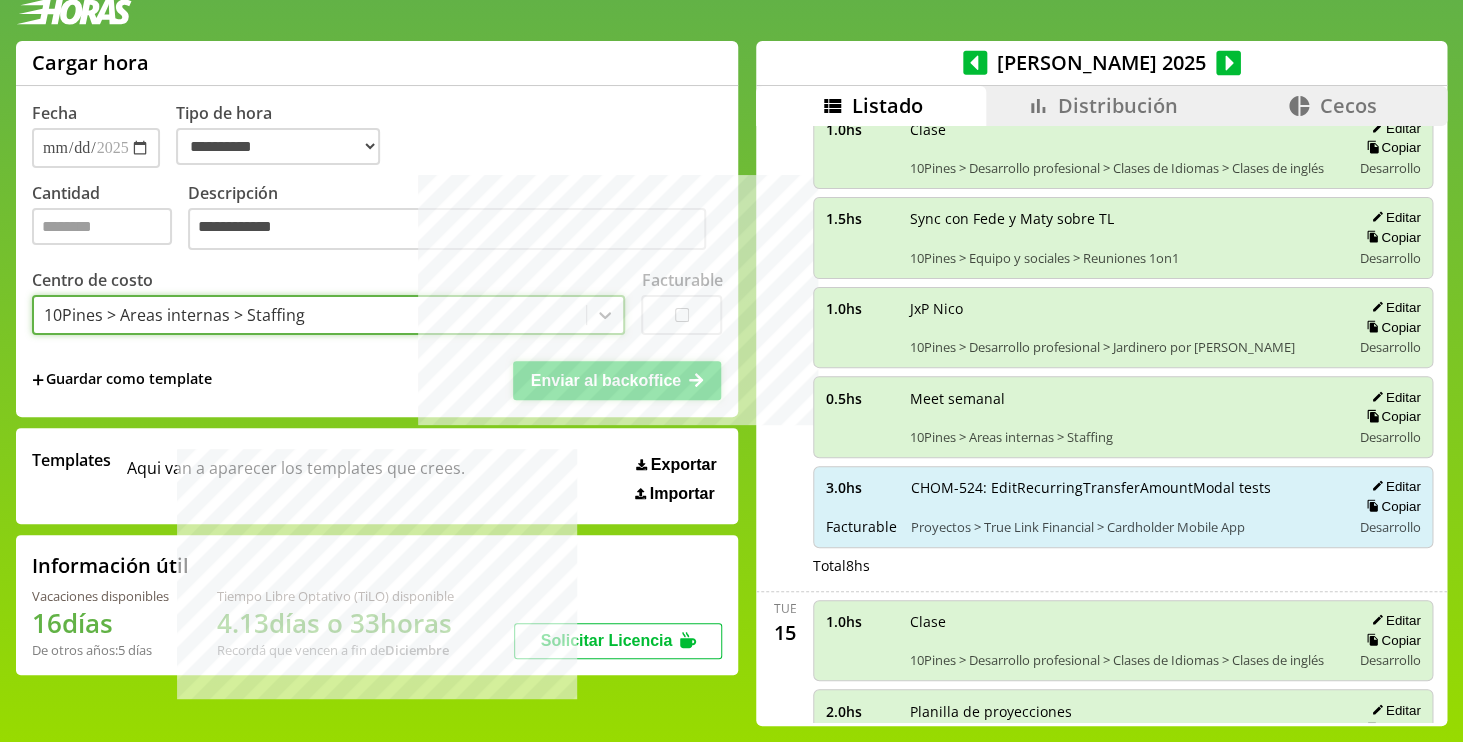 click on "Enviar al backoffice" at bounding box center [606, 380] 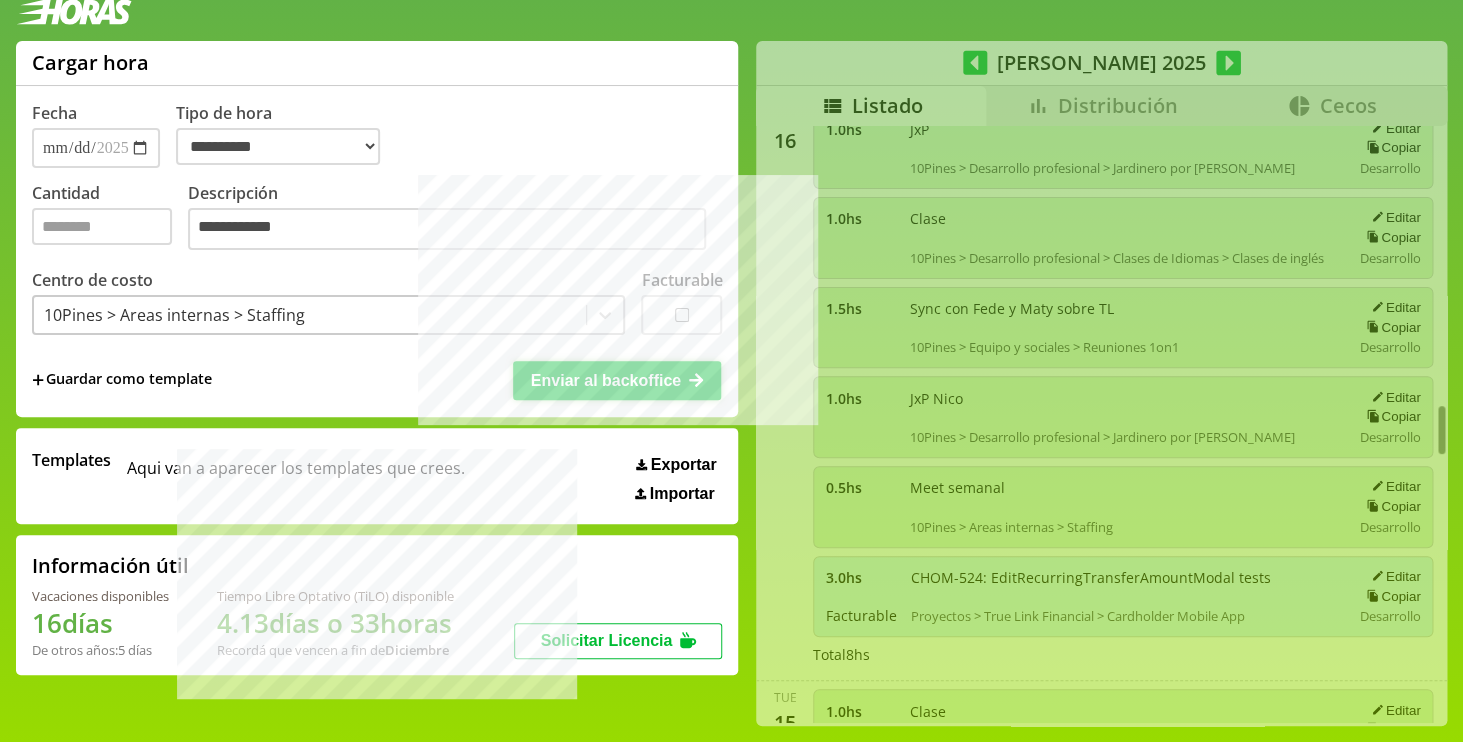 scroll, scrollTop: 3139, scrollLeft: 0, axis: vertical 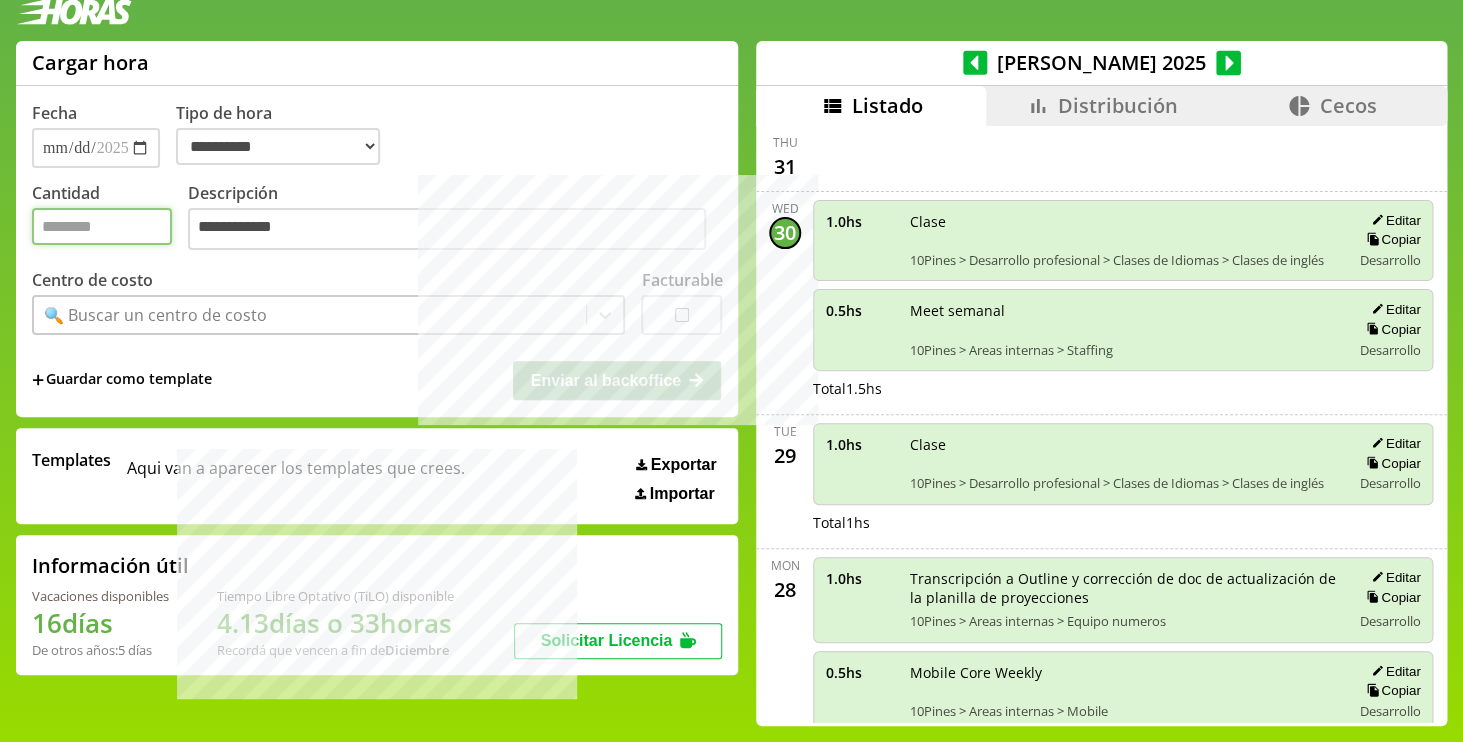 click on "Cantidad" at bounding box center (102, 226) 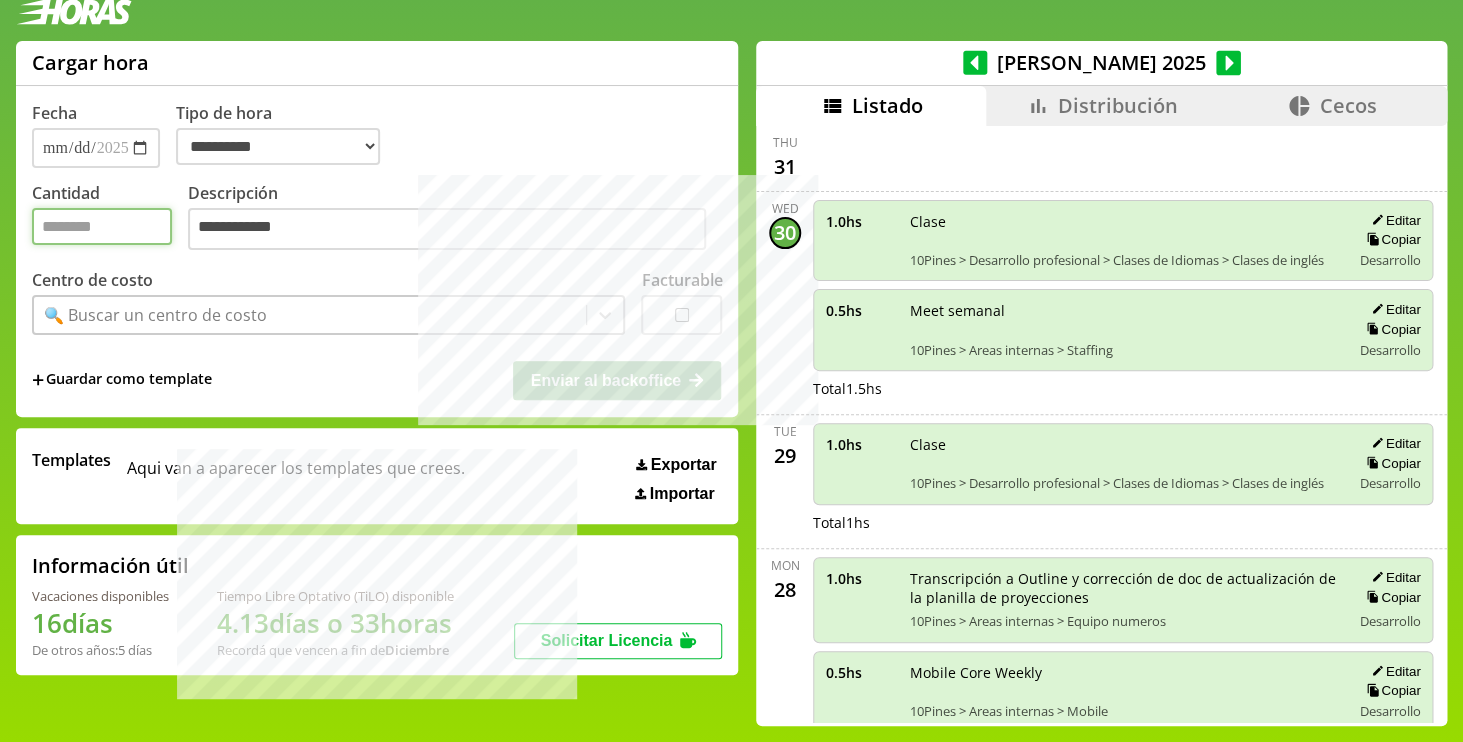 type on "***" 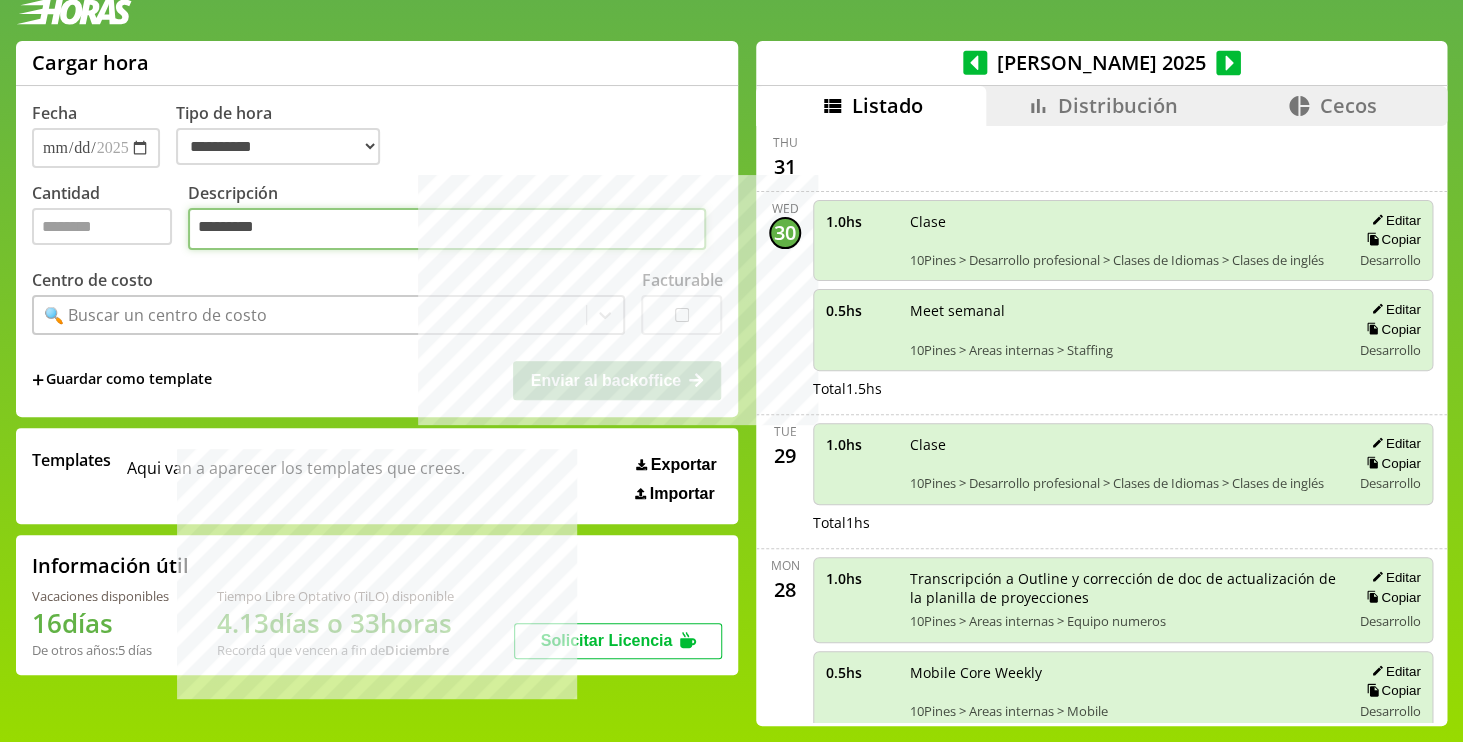 type on "*********" 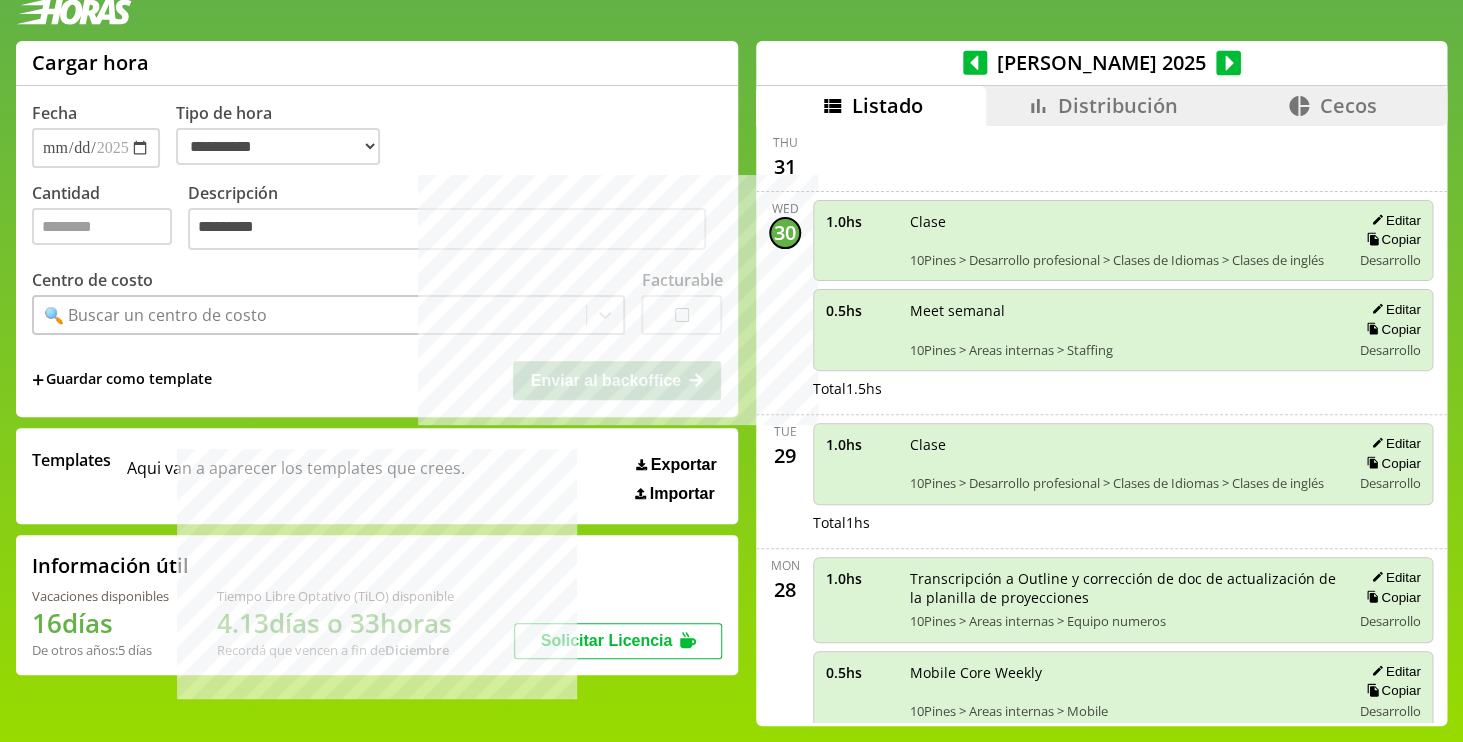 click on "🔍 Buscar un centro de costo" at bounding box center [155, 315] 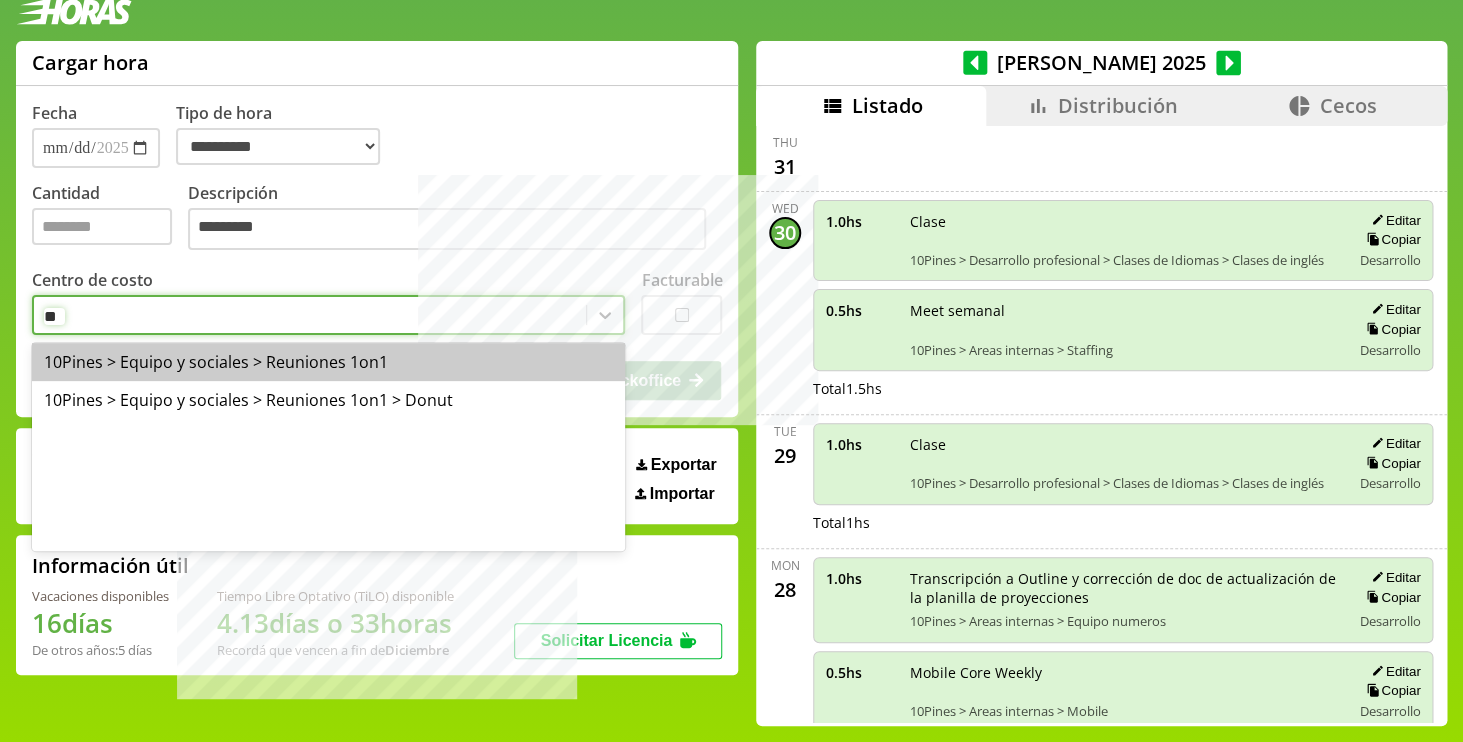 type on "***" 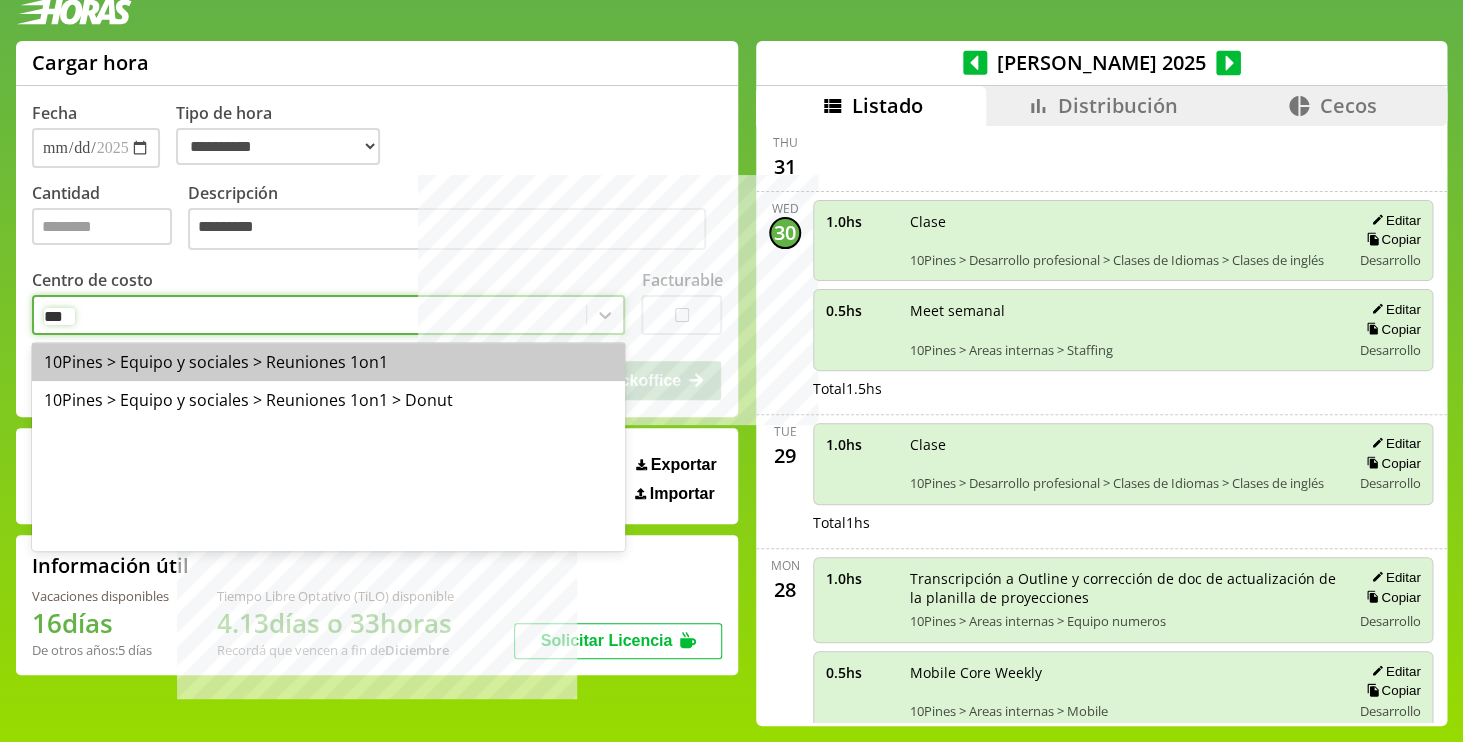 click on "10Pines > Equipo y sociales > Reuniones 1on1" at bounding box center (328, 362) 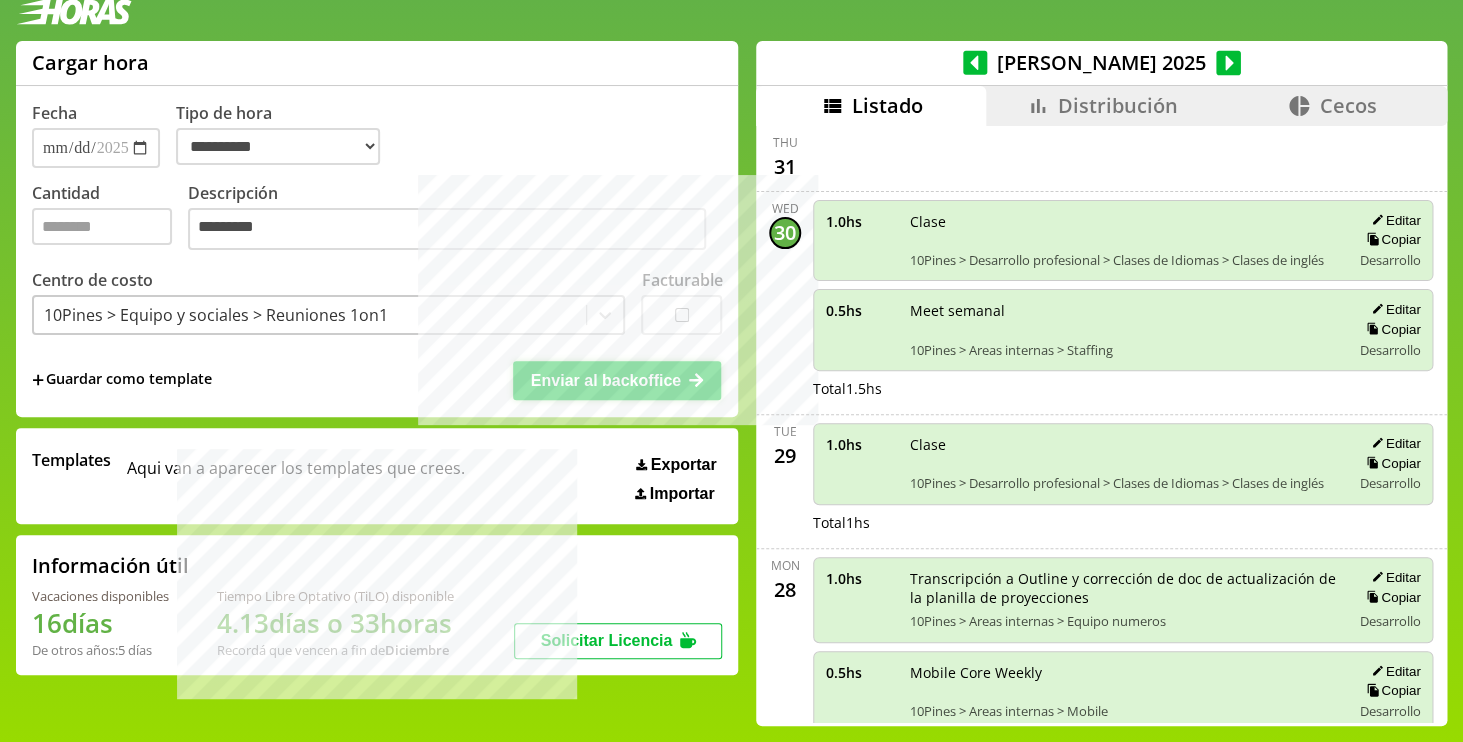 click on "Enviar al backoffice" at bounding box center [606, 380] 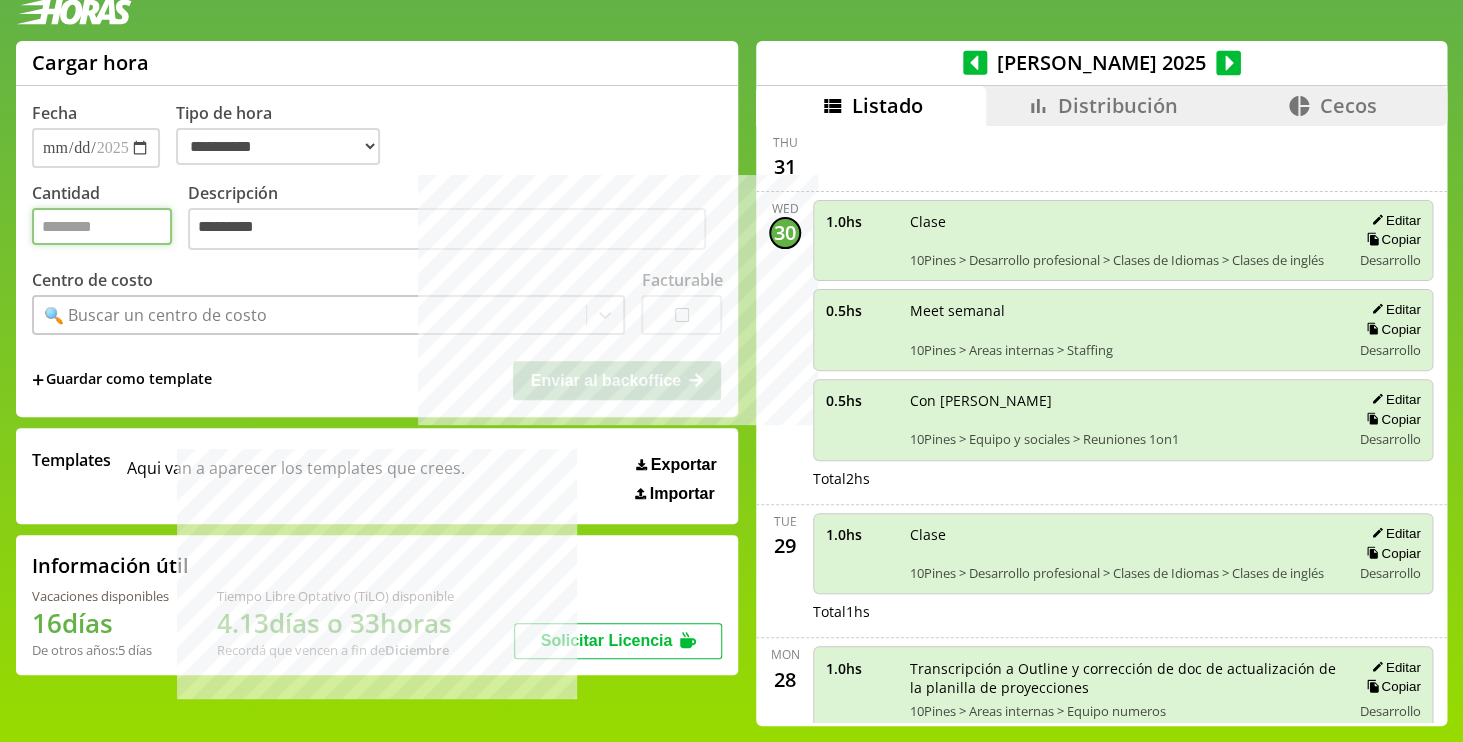 click on "Cantidad" at bounding box center (102, 226) 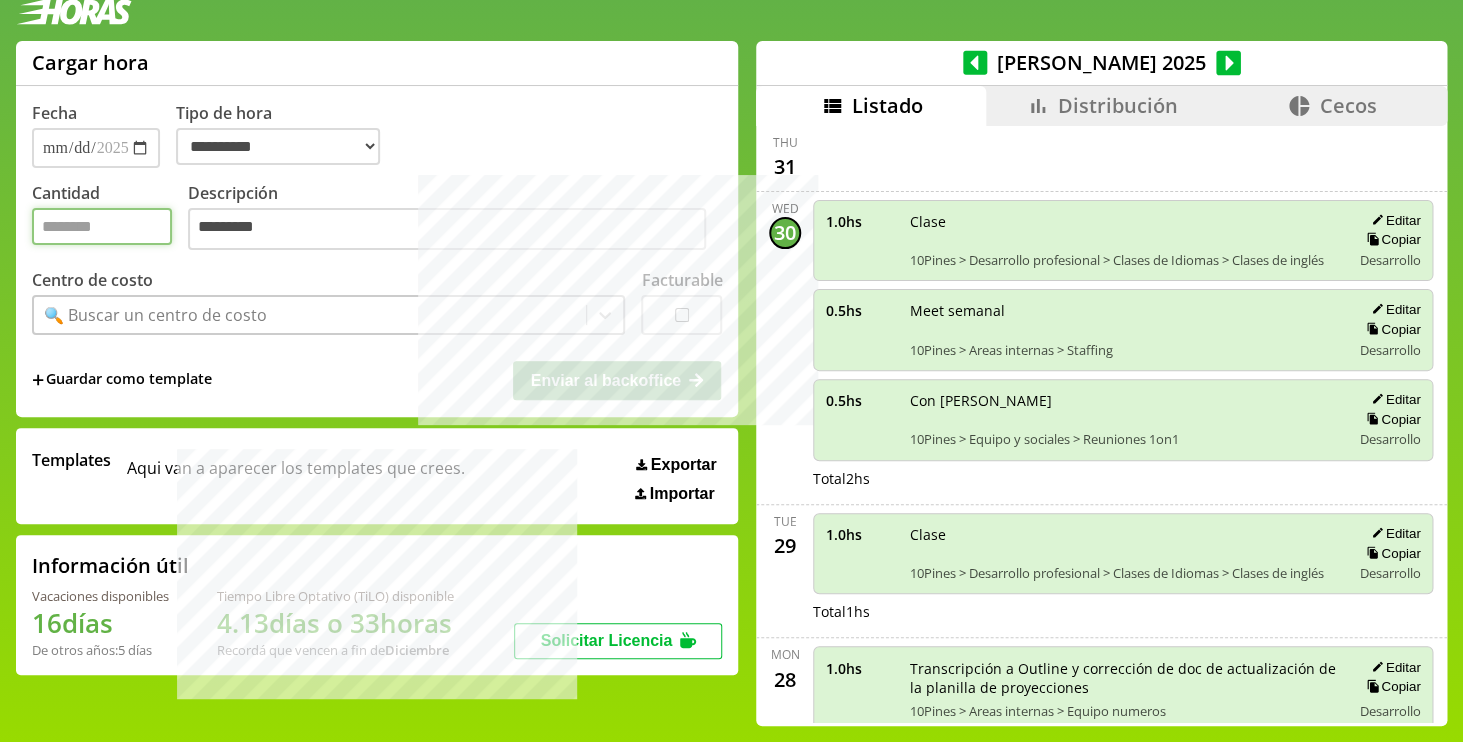 type on "*" 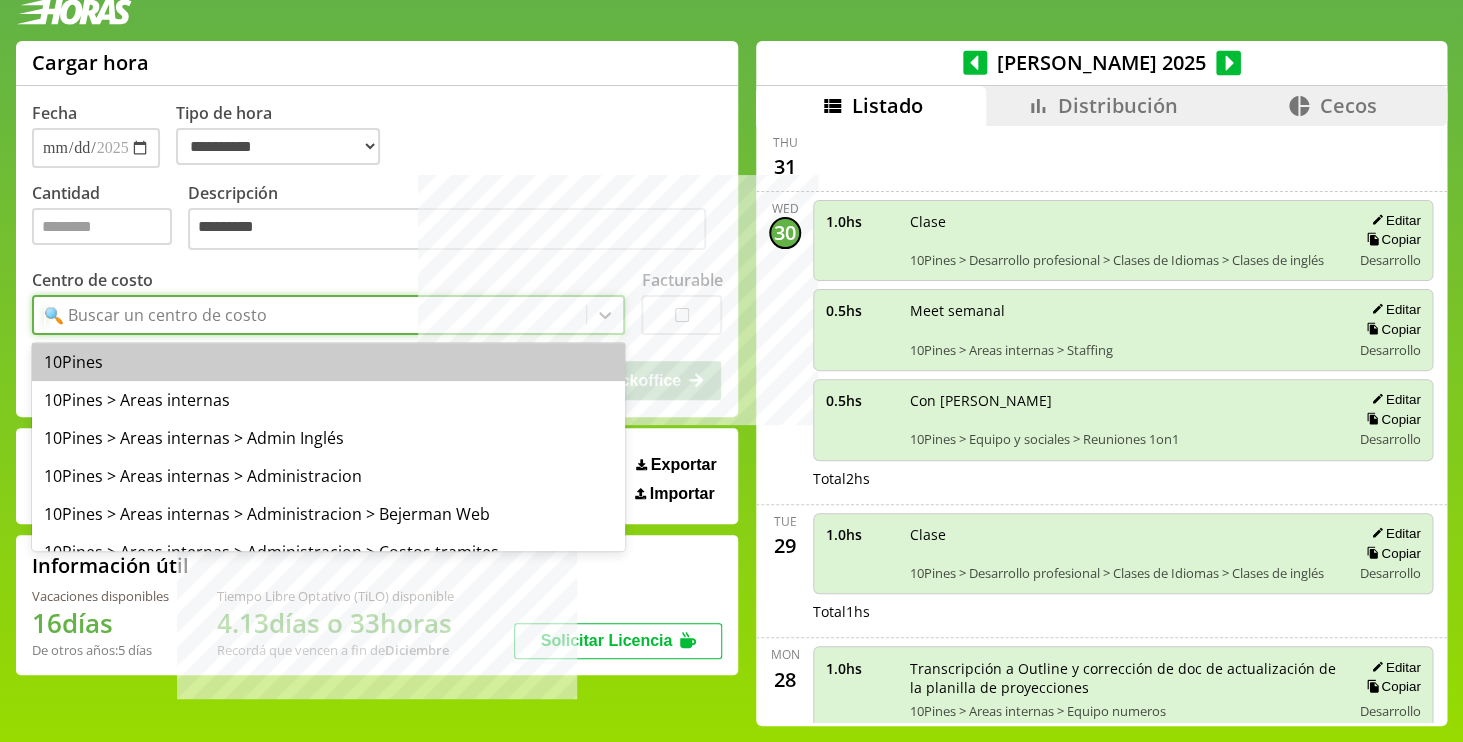click on "🔍 Buscar un centro de costo" at bounding box center (155, 315) 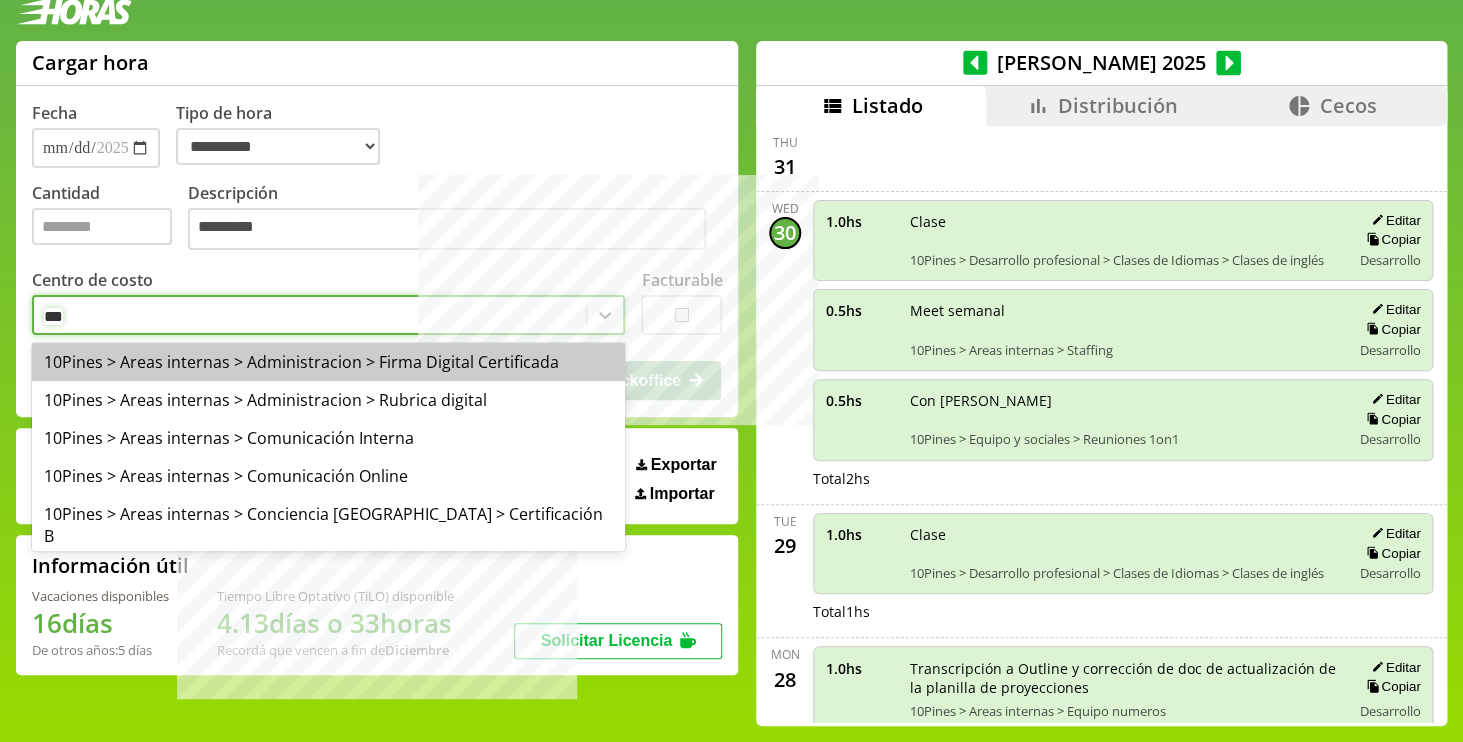 type on "****" 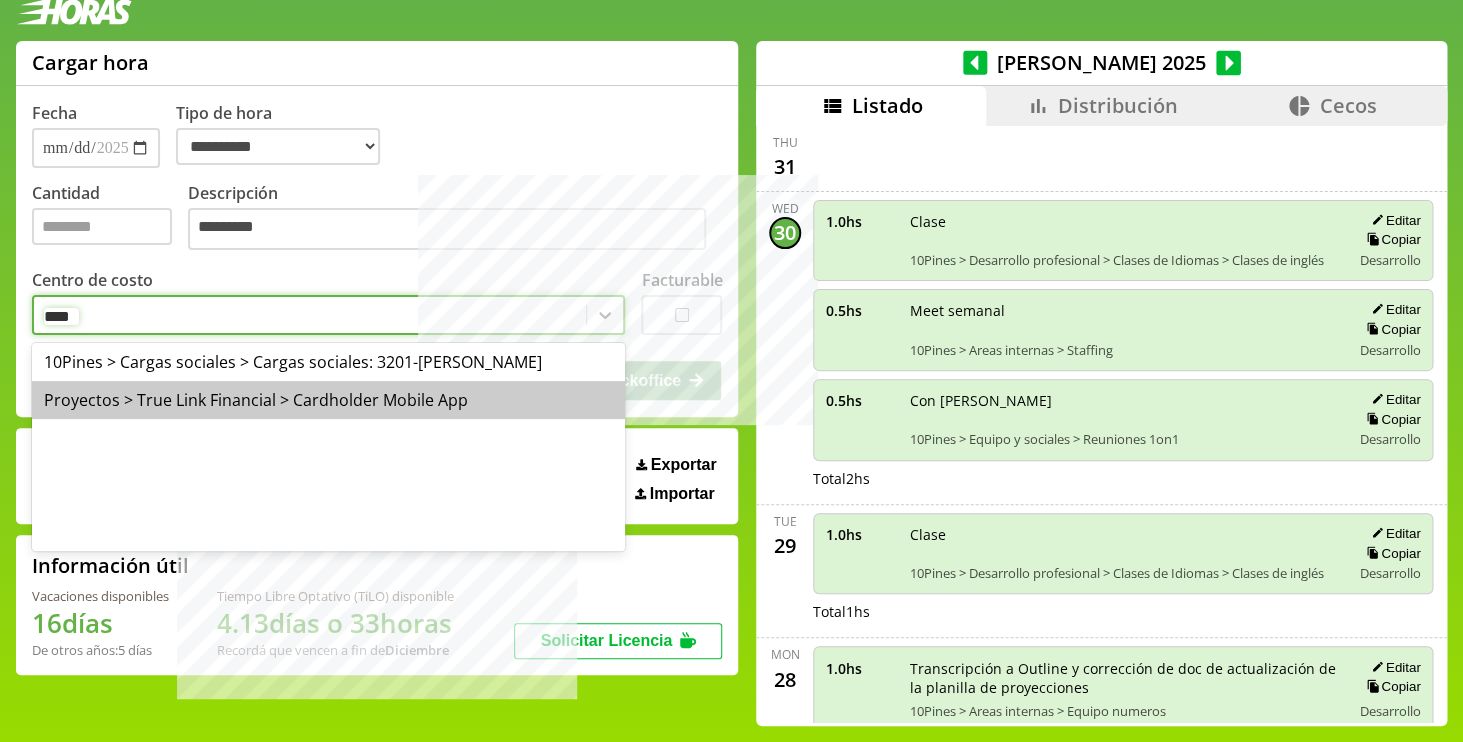 click on "Proyectos > True Link Financial > Cardholder Mobile App" at bounding box center [328, 400] 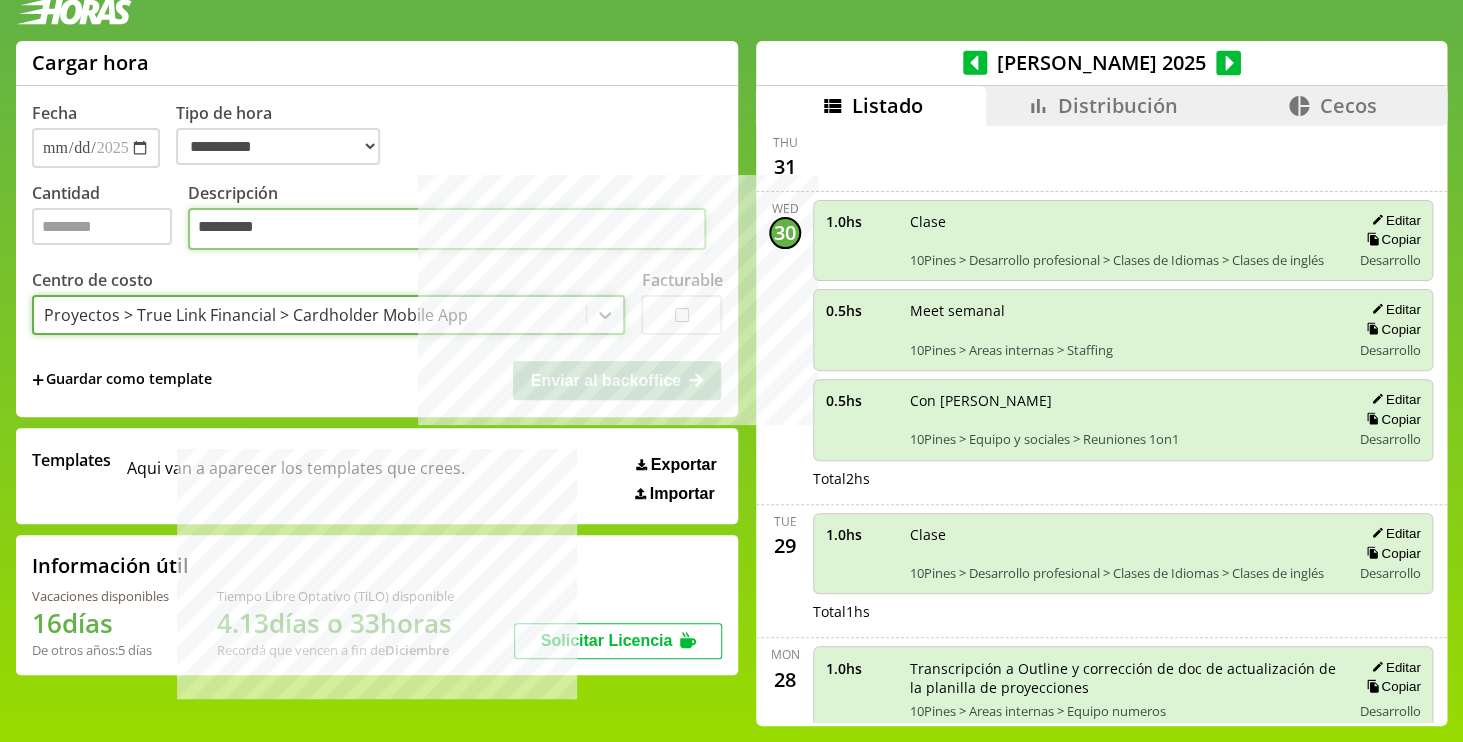 click on "*********" at bounding box center [447, 229] 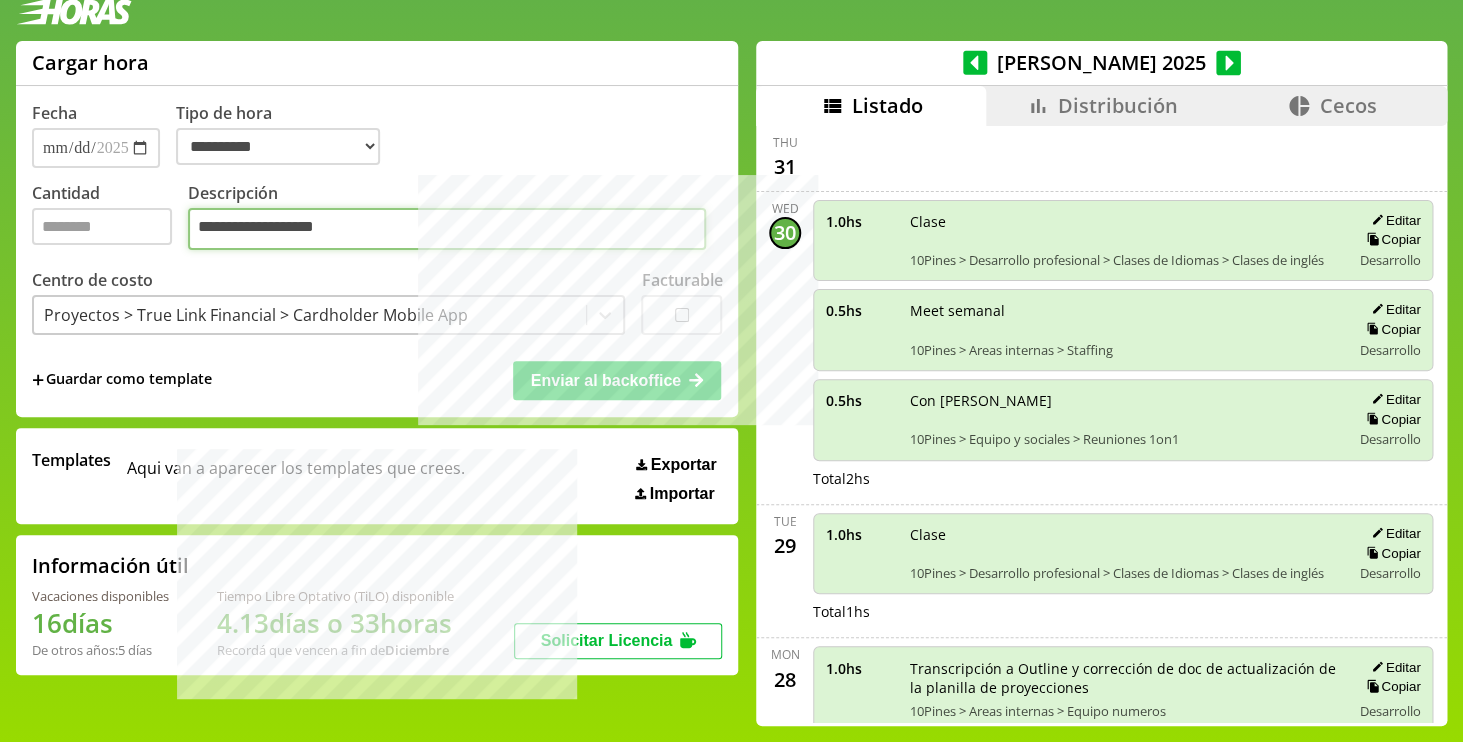 type on "**********" 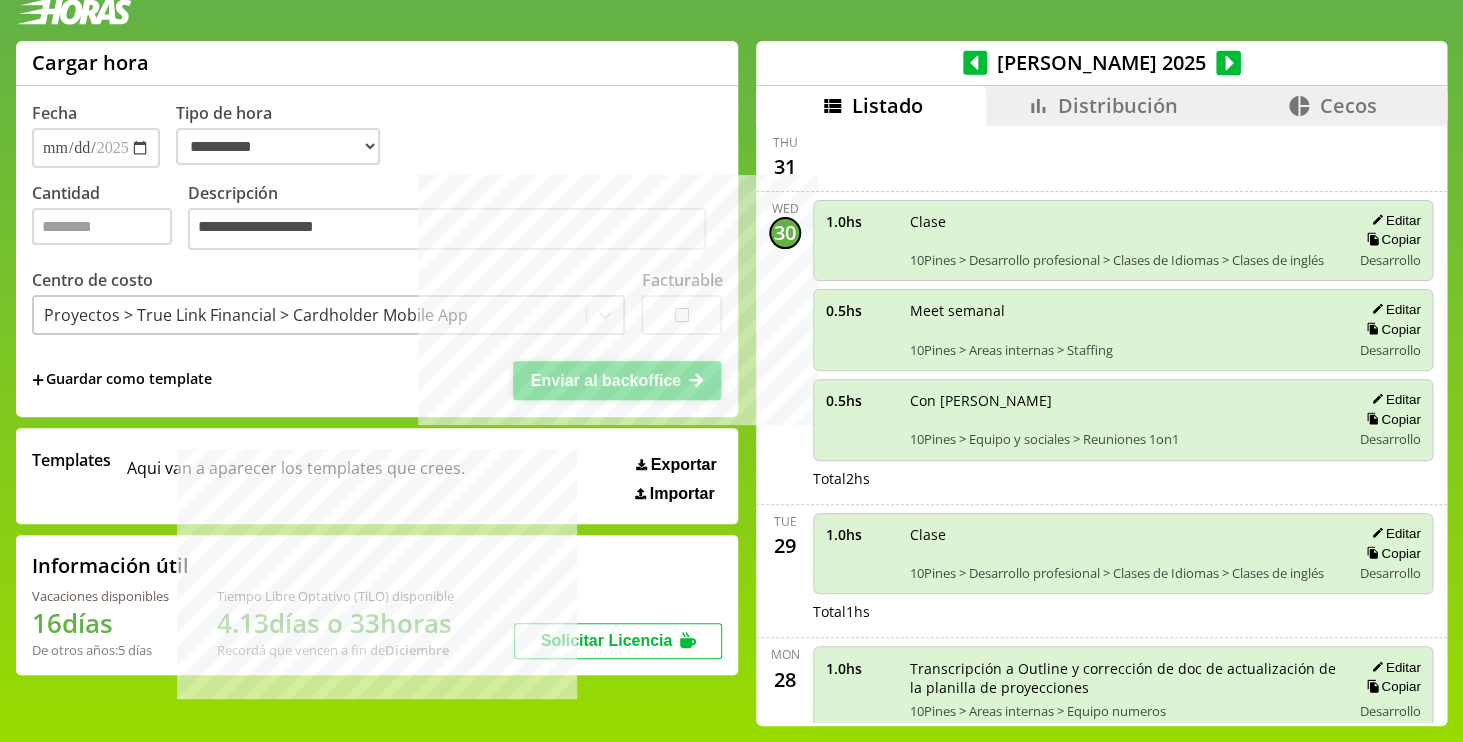 click on "Enviar al backoffice" at bounding box center (606, 380) 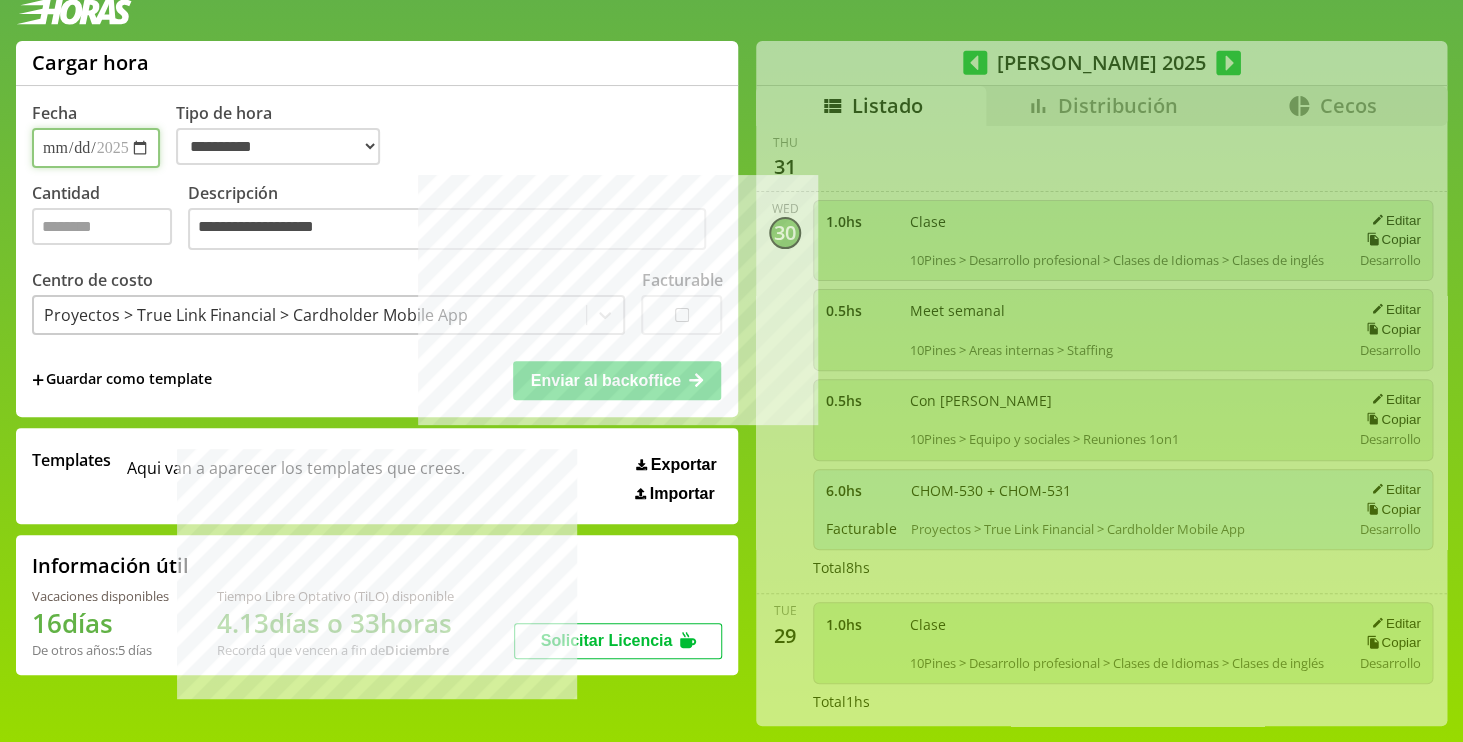 type 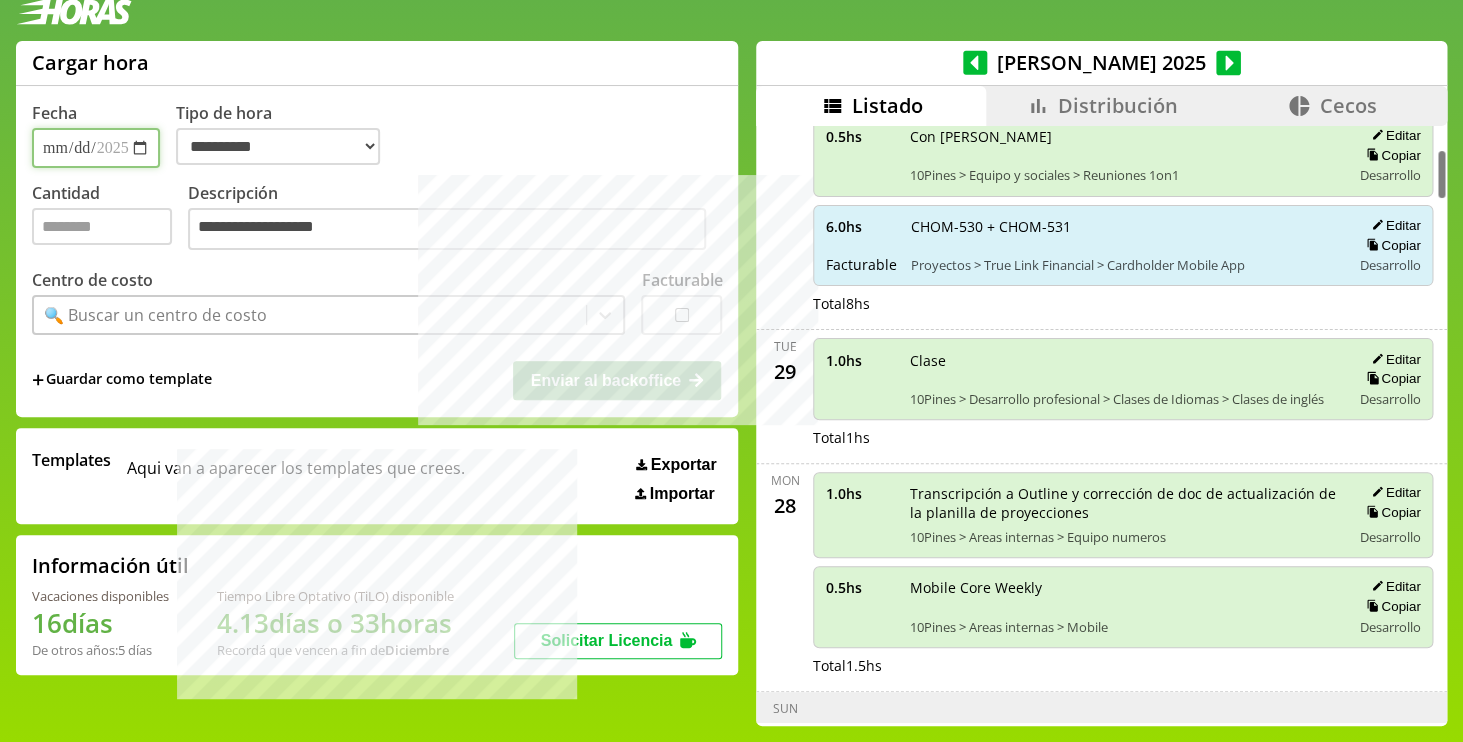 scroll, scrollTop: 353, scrollLeft: 0, axis: vertical 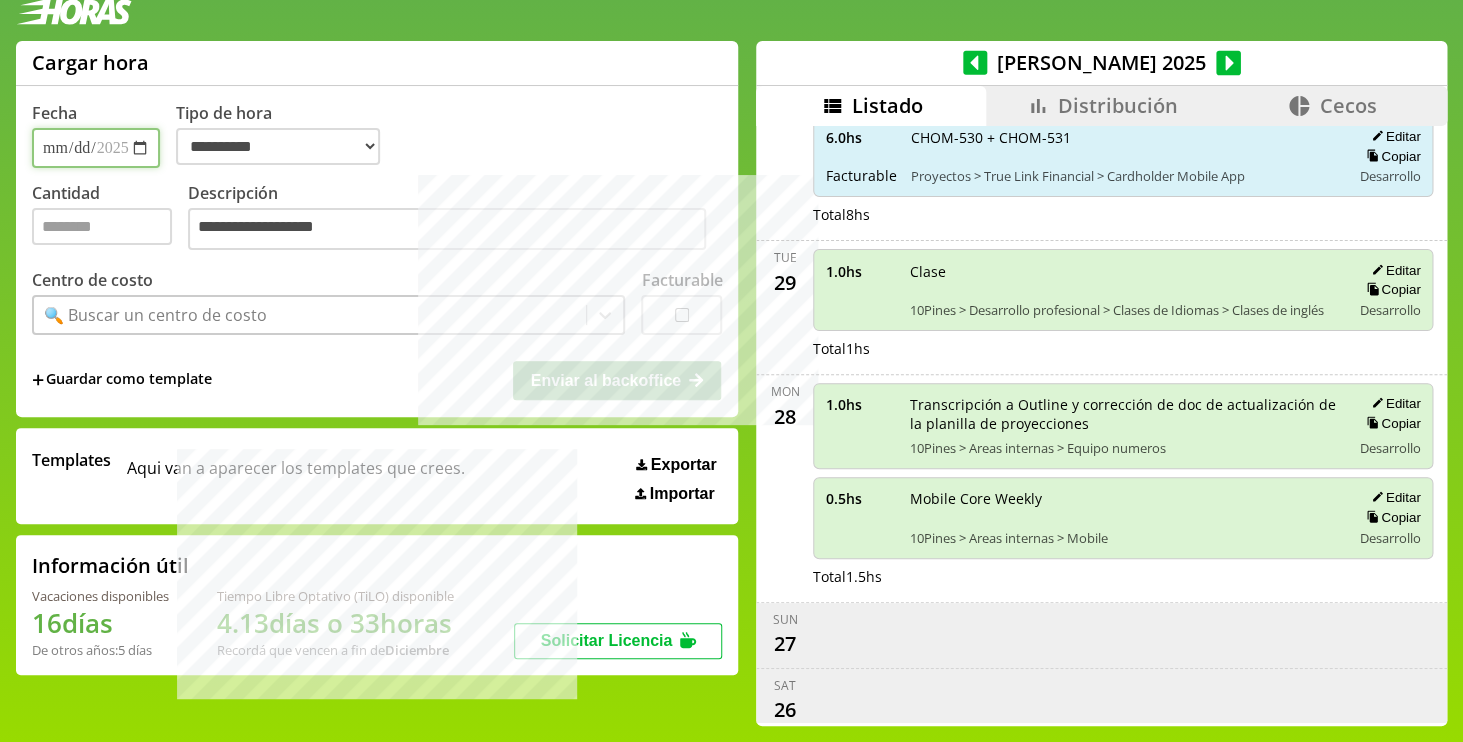 click on "**********" at bounding box center (96, 148) 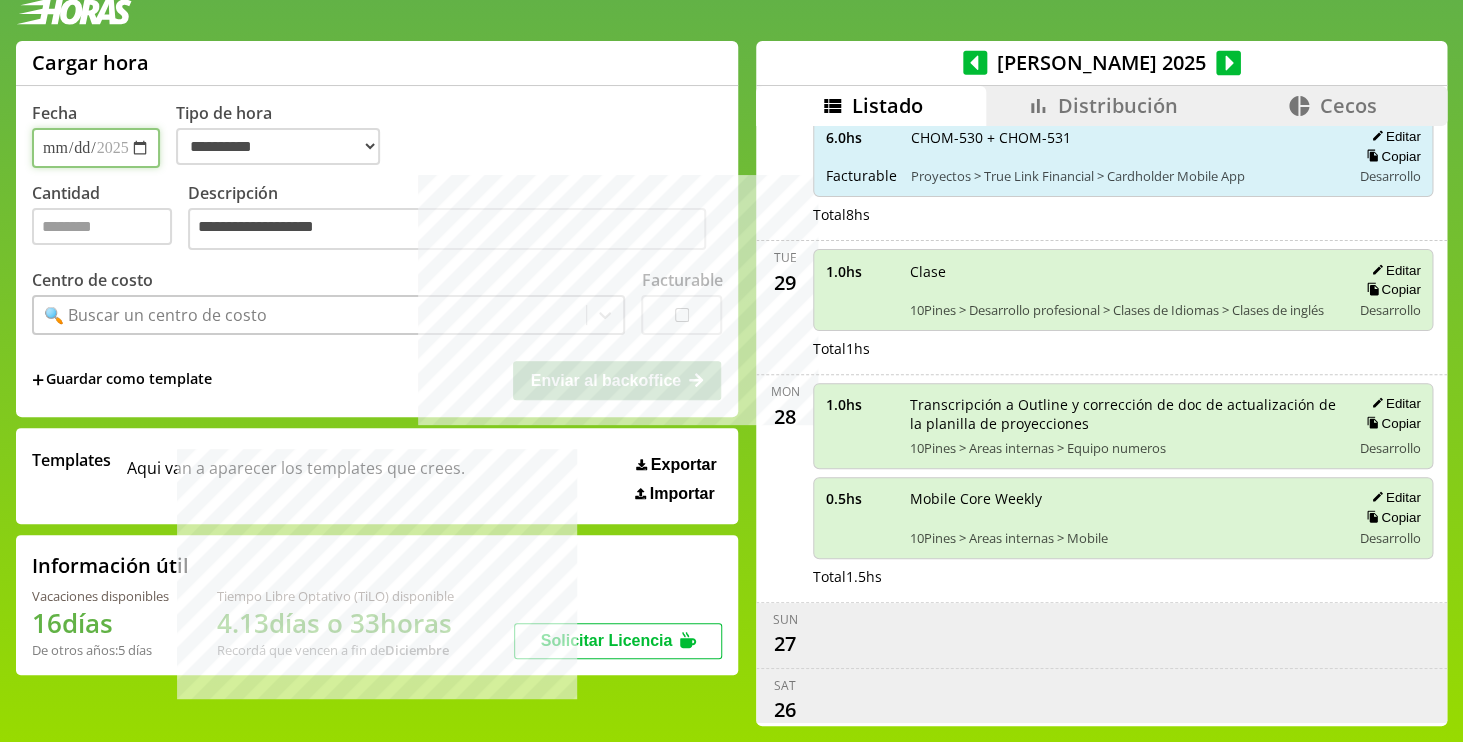 type on "**********" 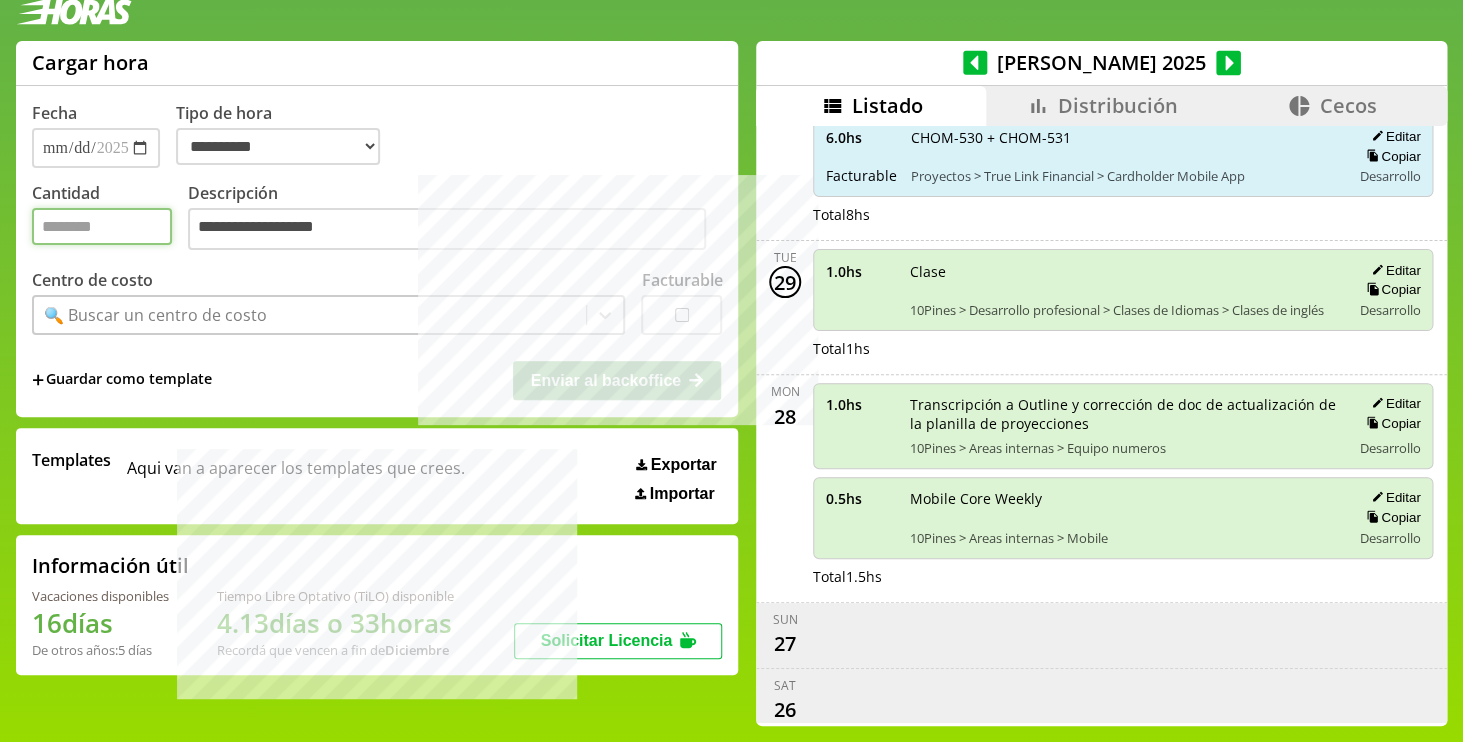 click on "Cantidad" at bounding box center [102, 226] 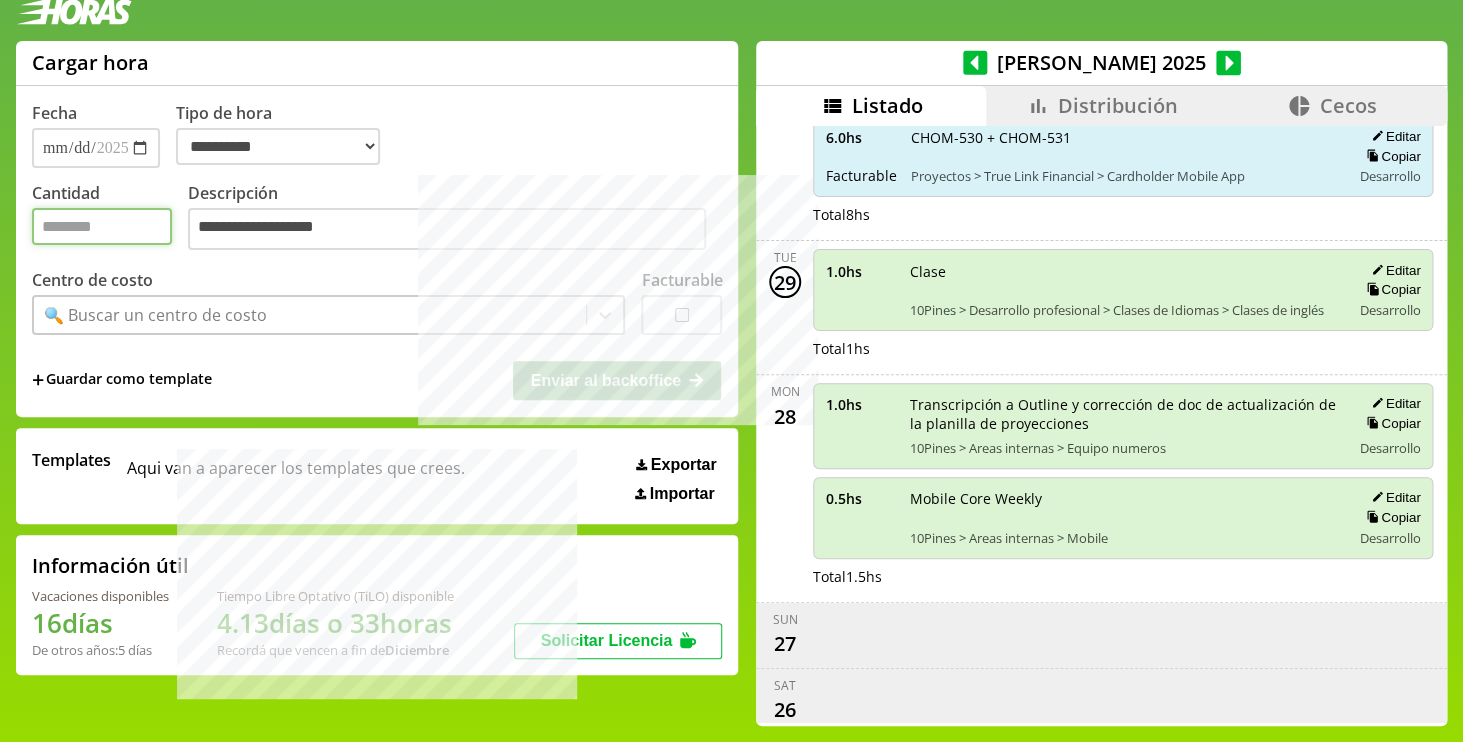 type on "*" 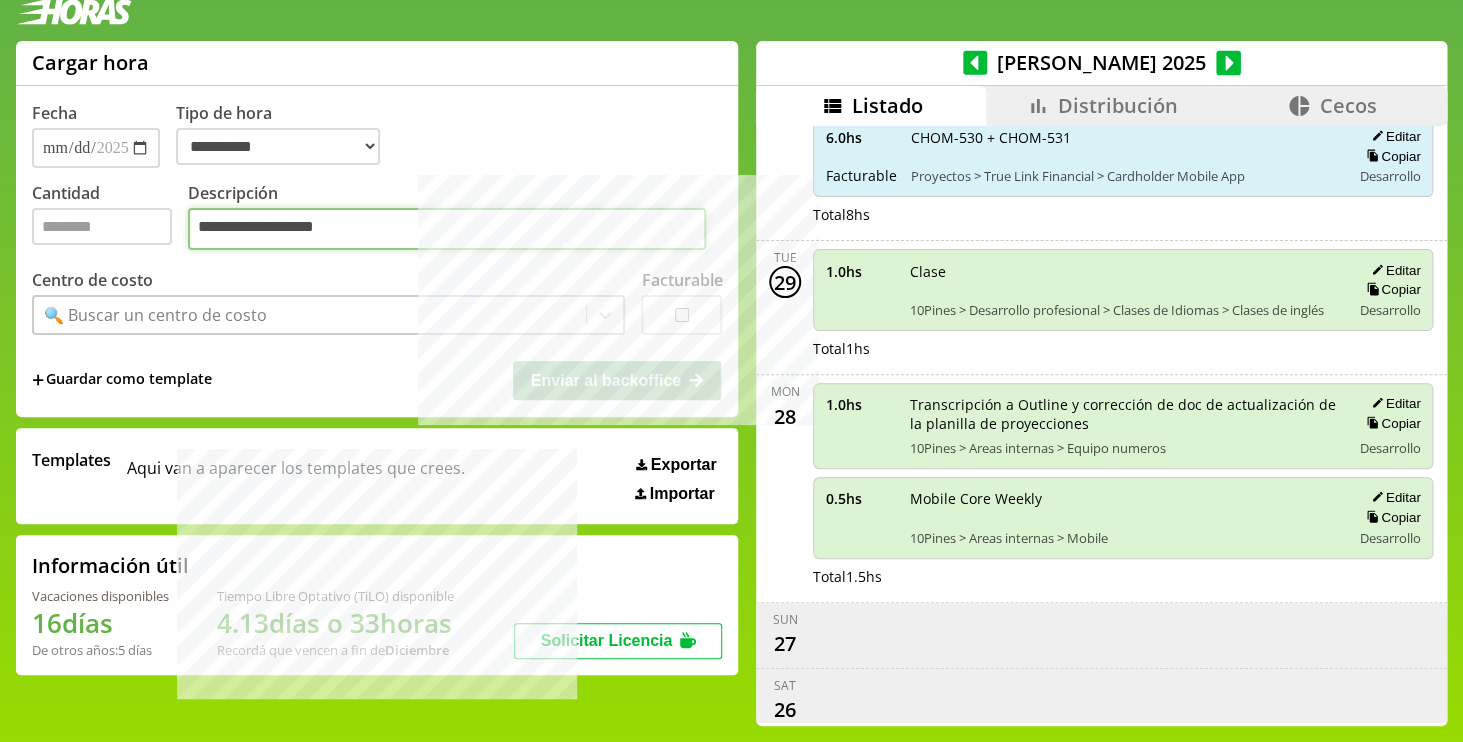 click on "**********" at bounding box center [447, 229] 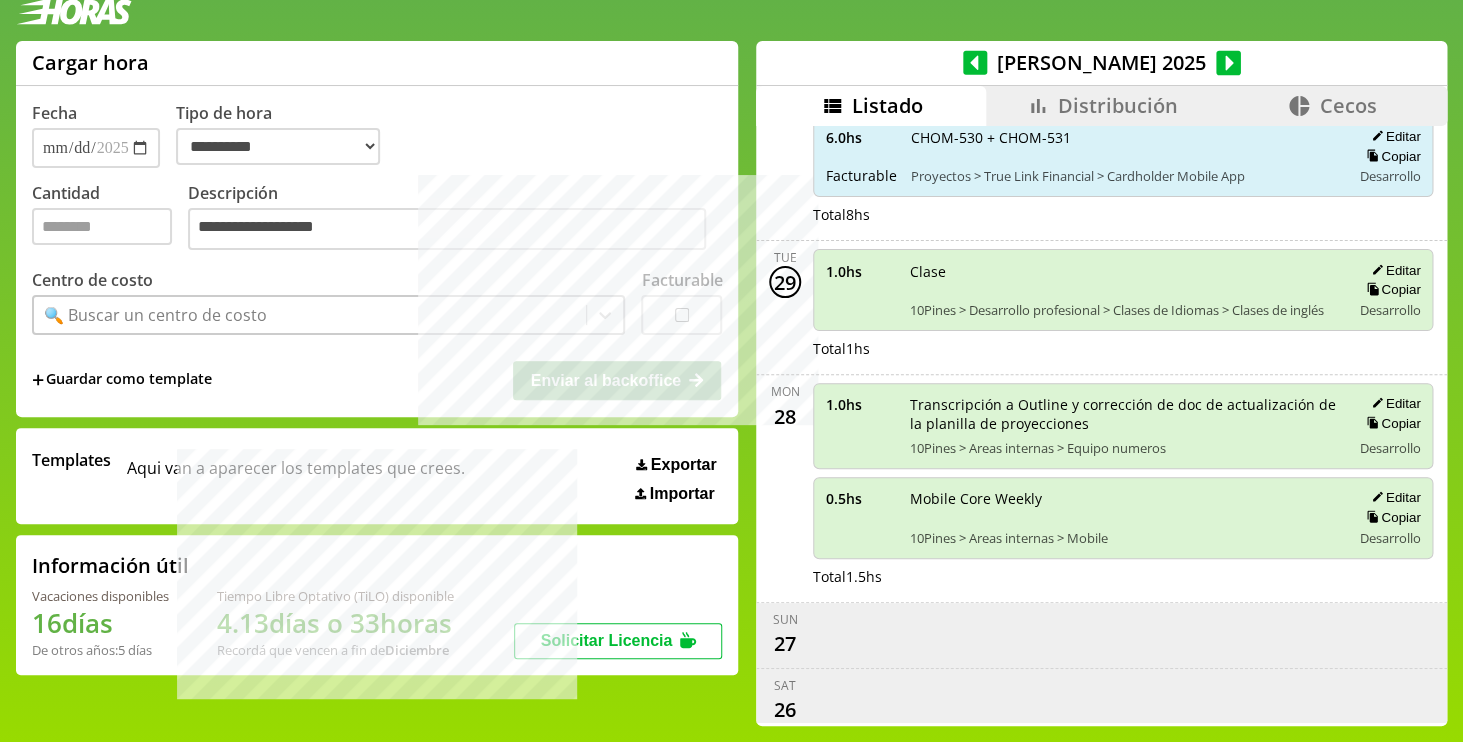 click on "🔍 Buscar un centro de costo" at bounding box center (310, 315) 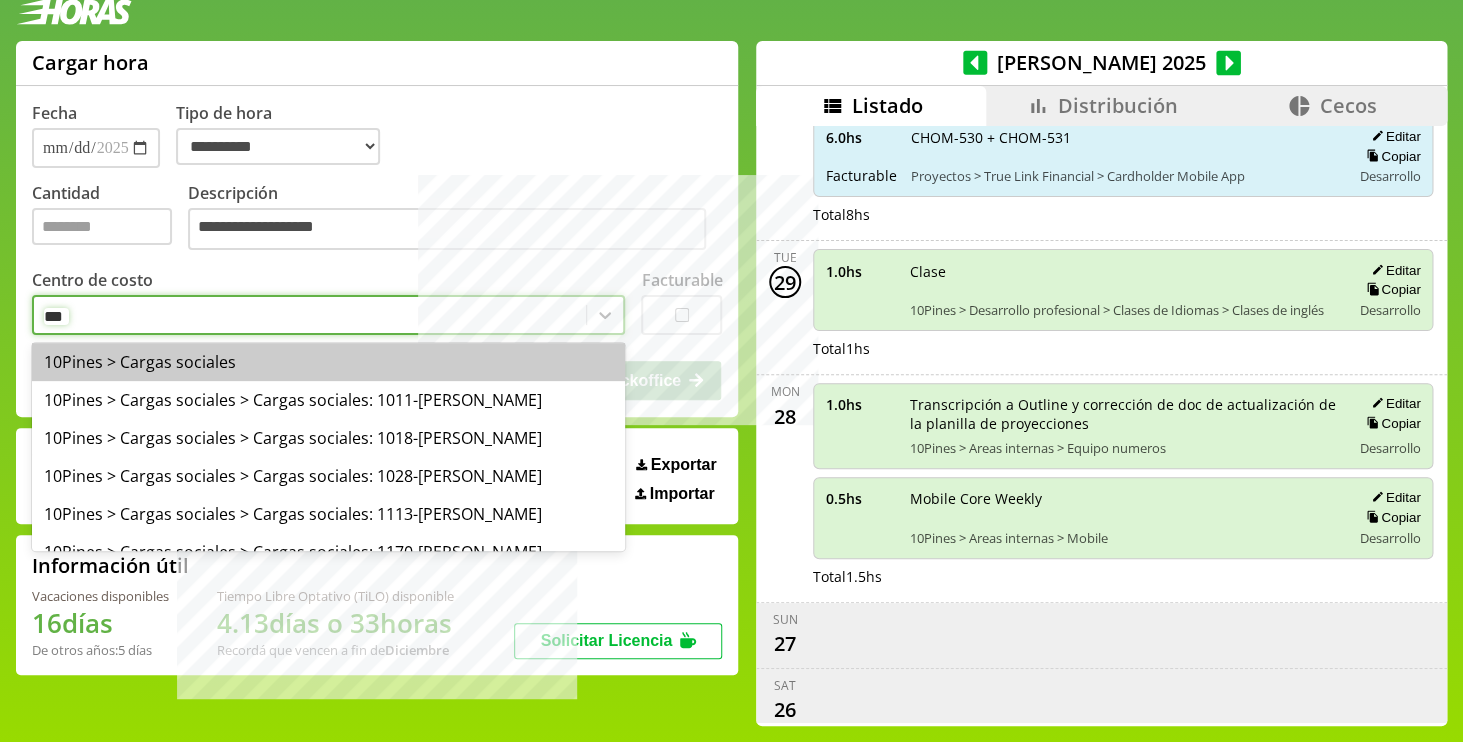 type on "****" 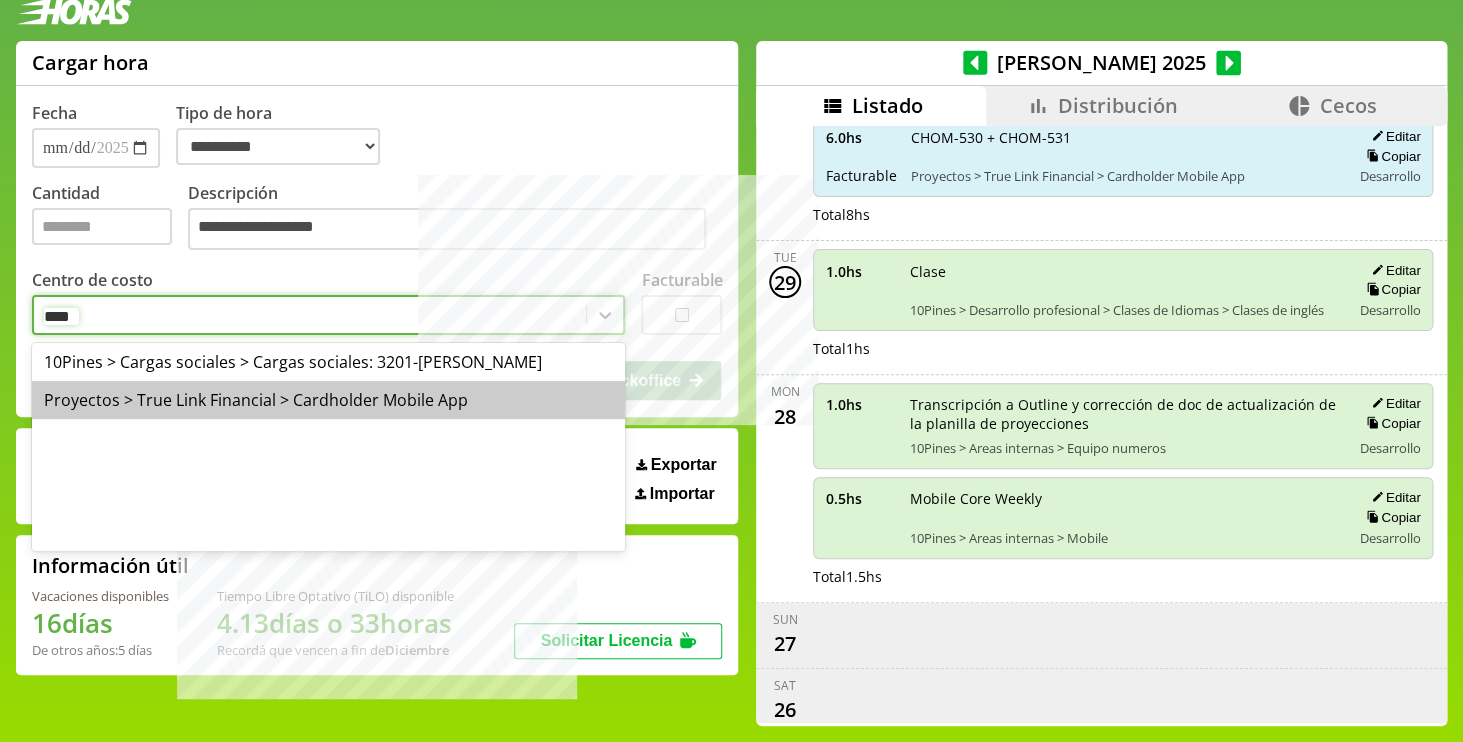 click on "Proyectos > True Link Financial > Cardholder Mobile App" at bounding box center [328, 400] 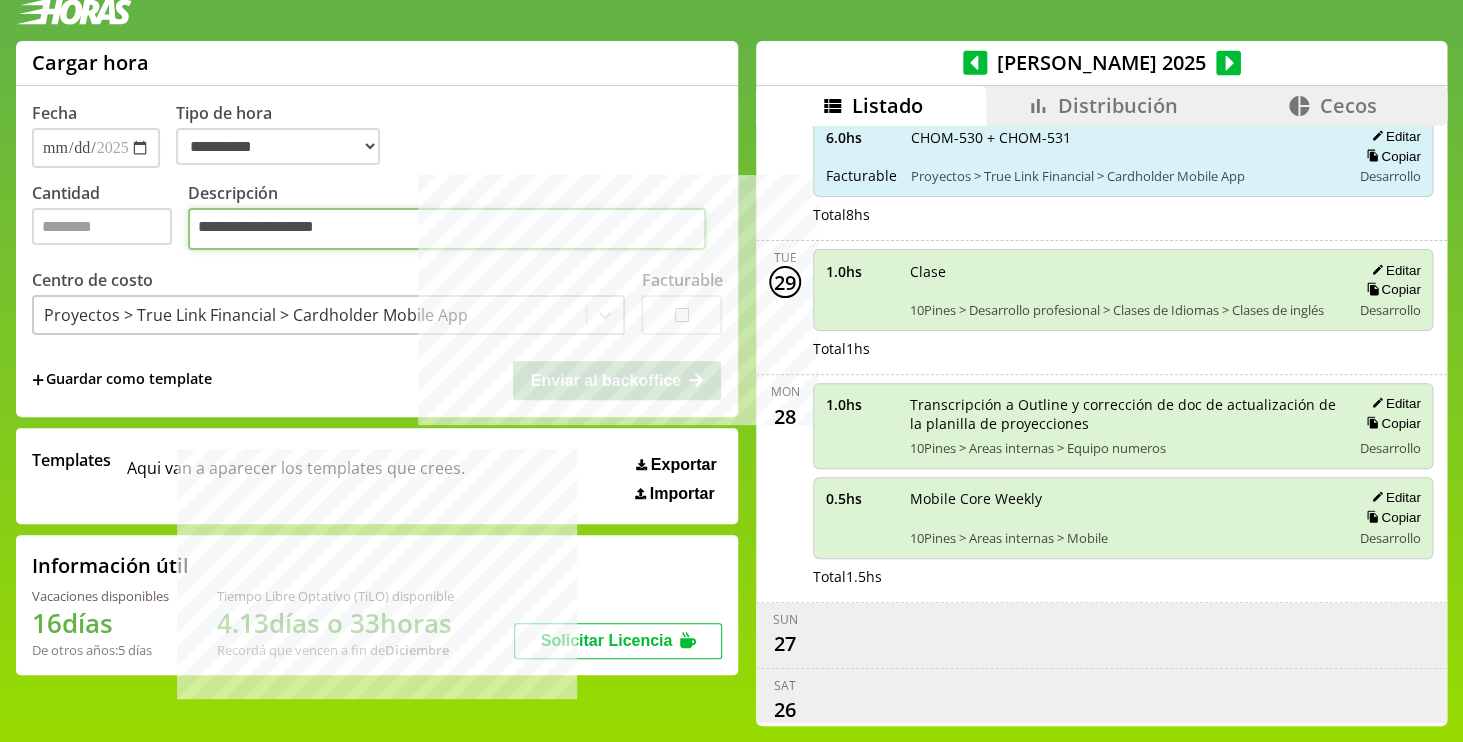 click on "**********" at bounding box center (447, 229) 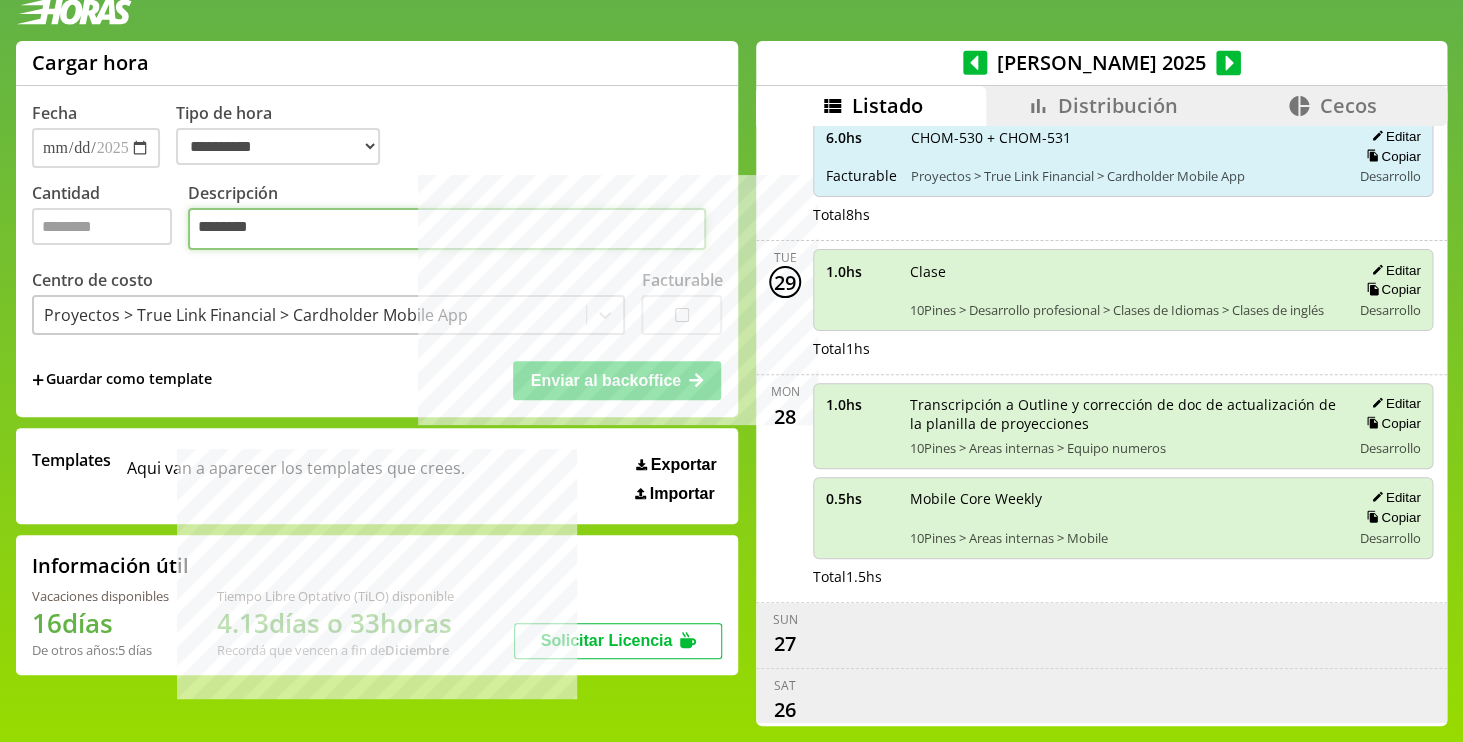 click on "********" at bounding box center (447, 229) 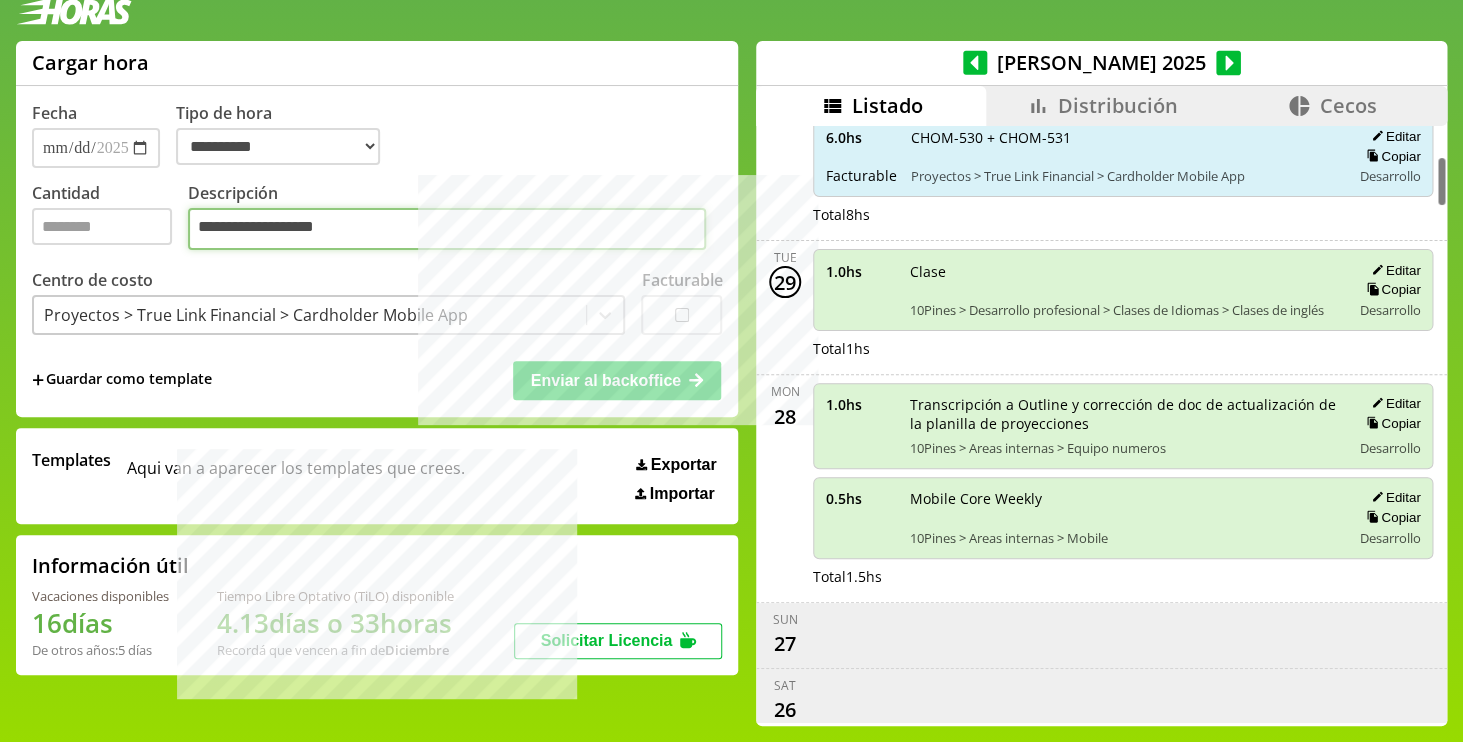 type on "**********" 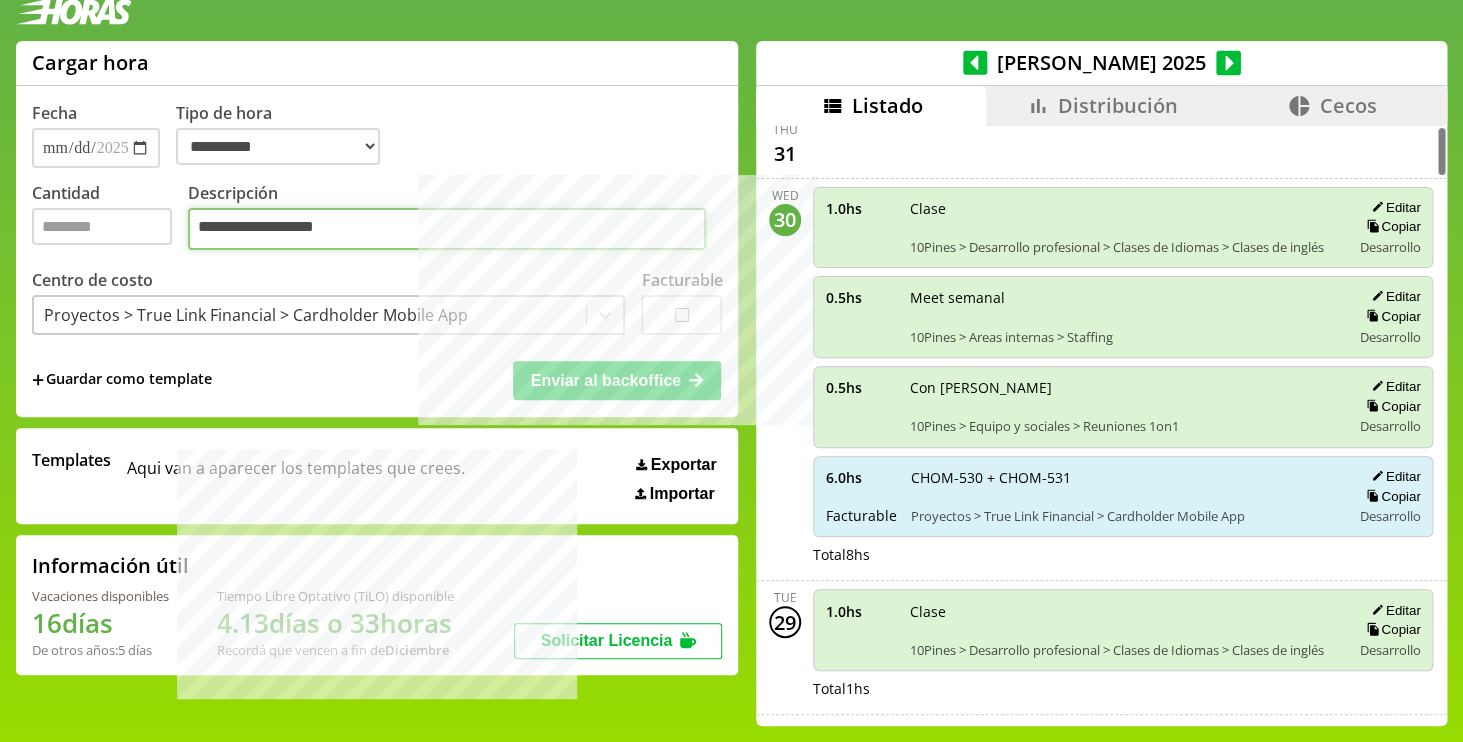 scroll, scrollTop: 0, scrollLeft: 0, axis: both 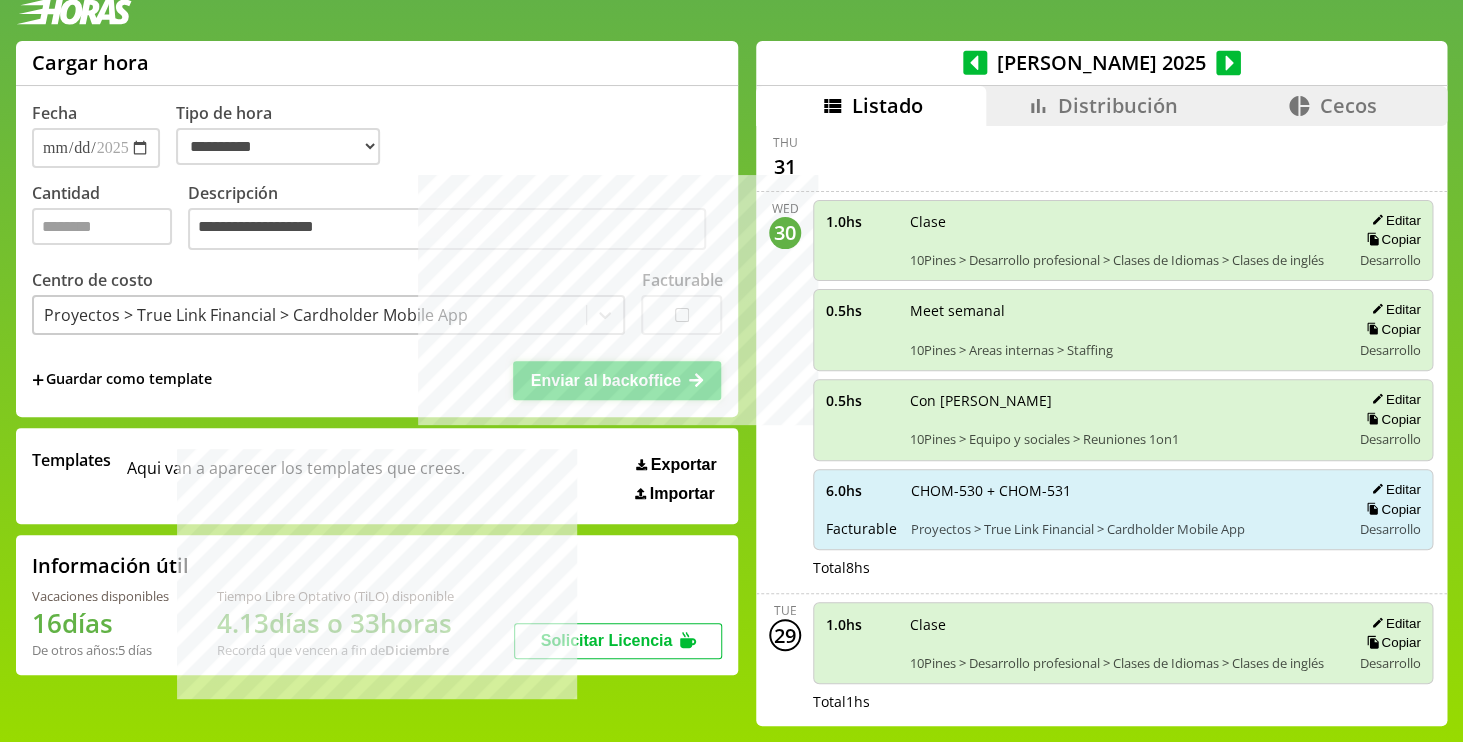 click on "Enviar al backoffice" at bounding box center (606, 380) 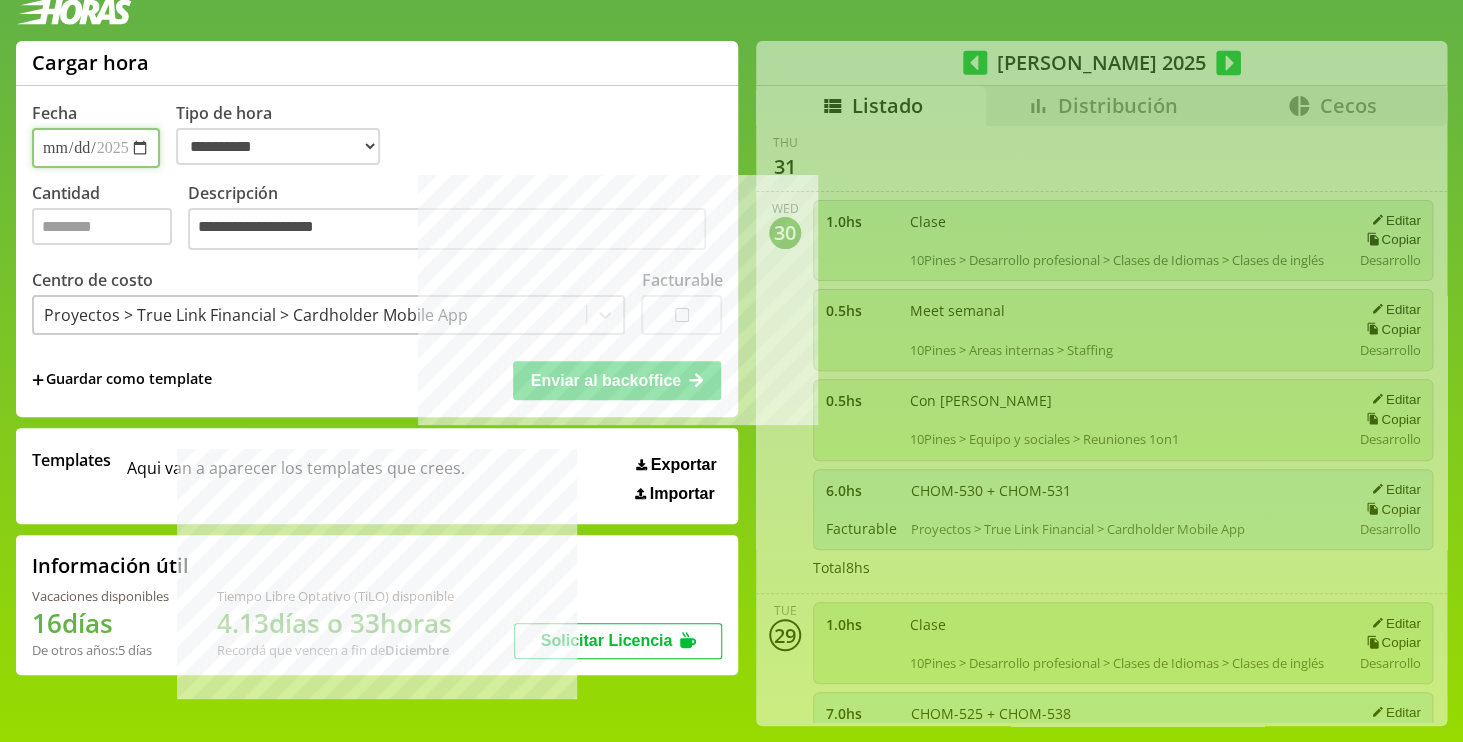 type 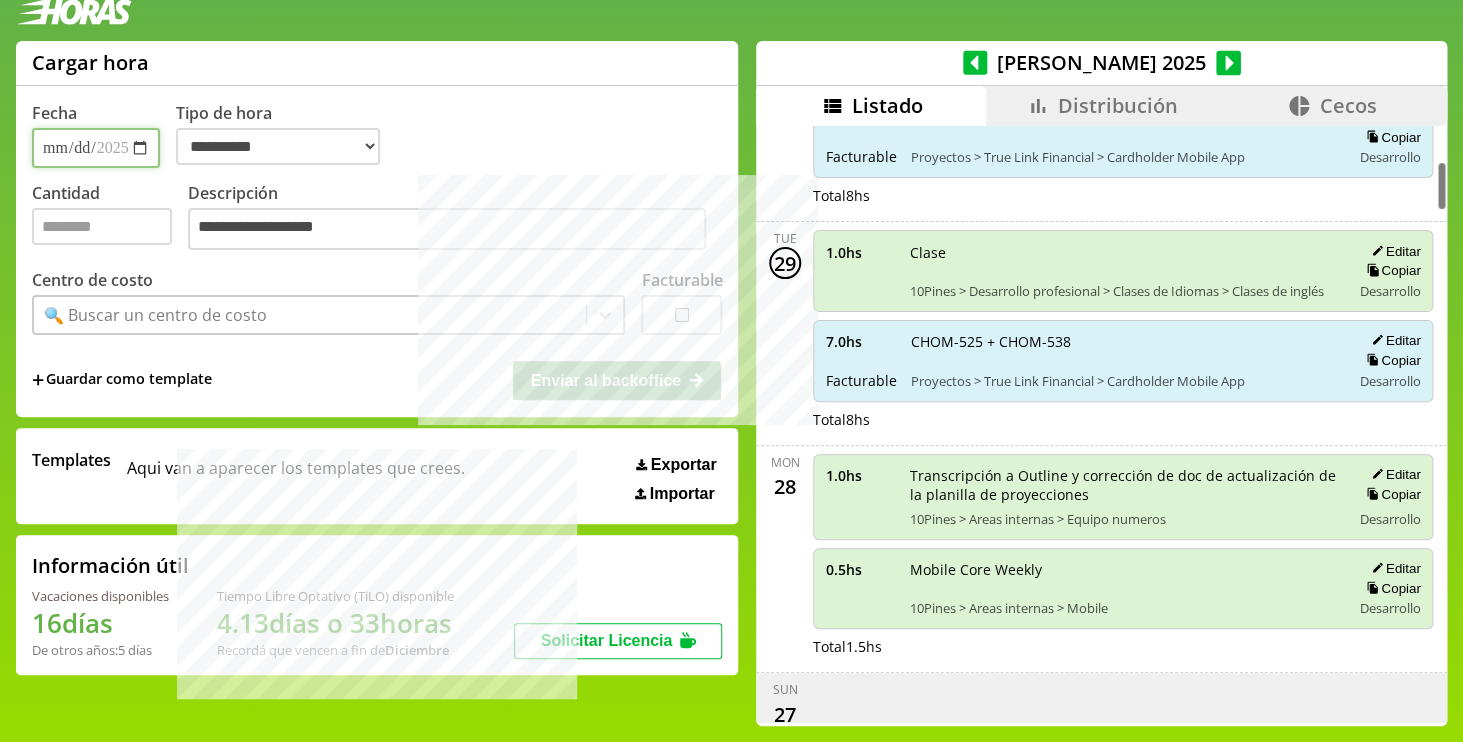 scroll, scrollTop: 440, scrollLeft: 0, axis: vertical 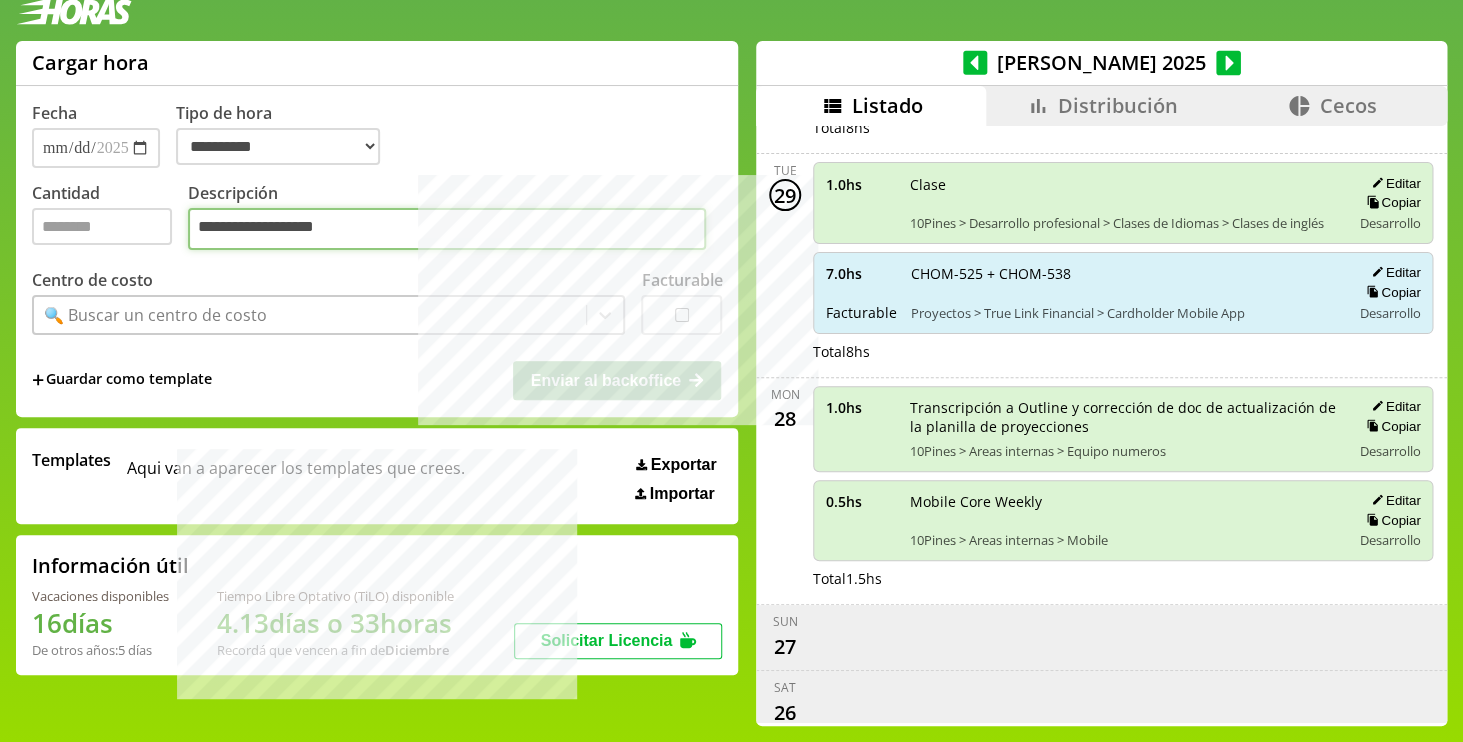 click on "**********" at bounding box center [447, 229] 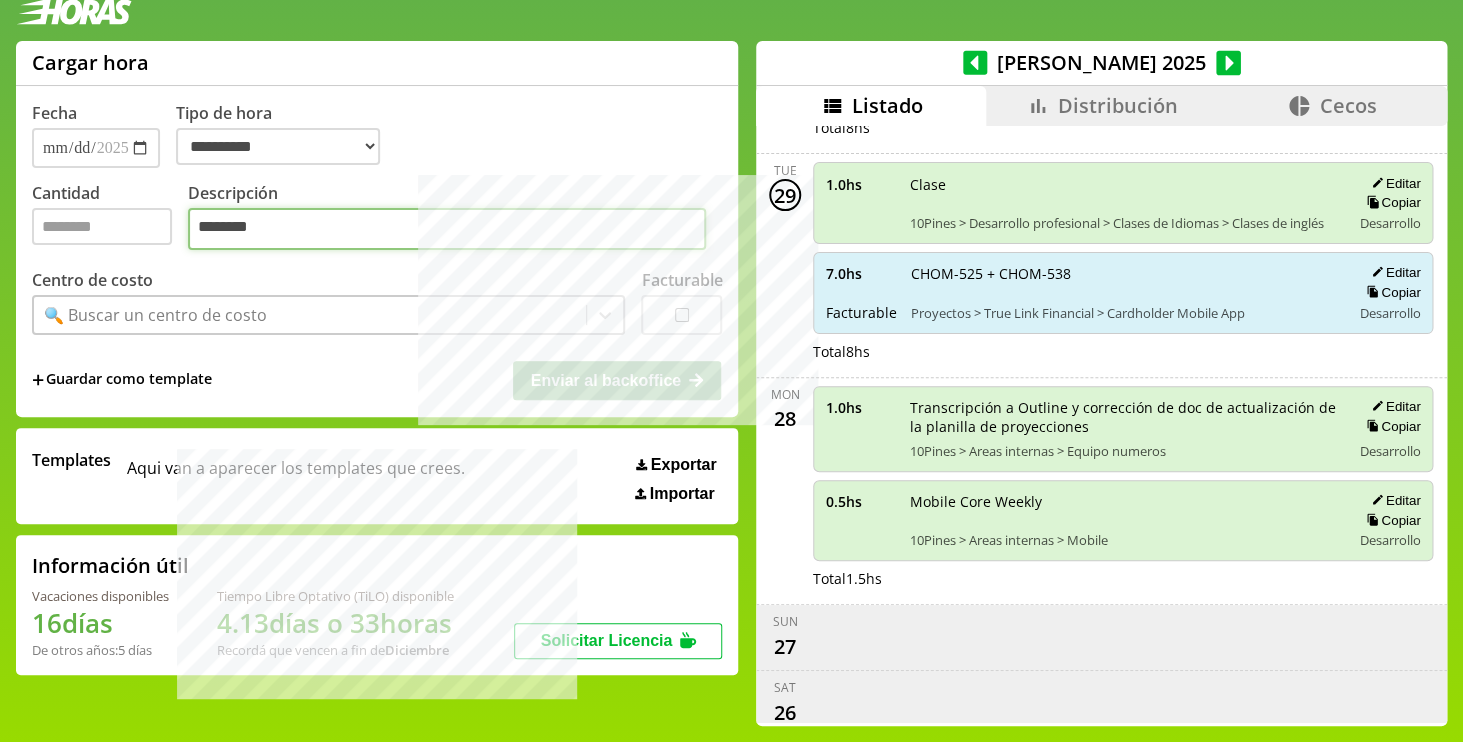 type on "********" 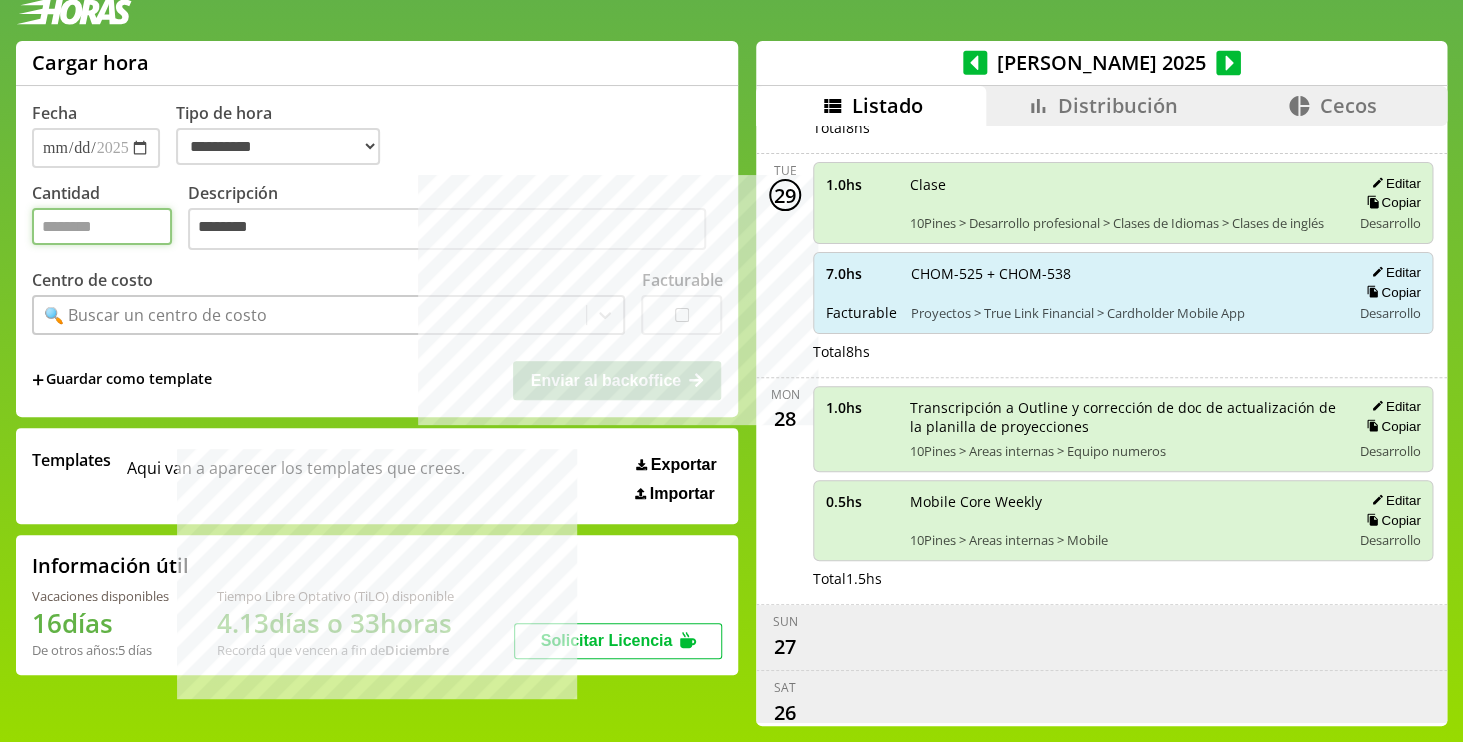 click on "Cantidad" at bounding box center (102, 226) 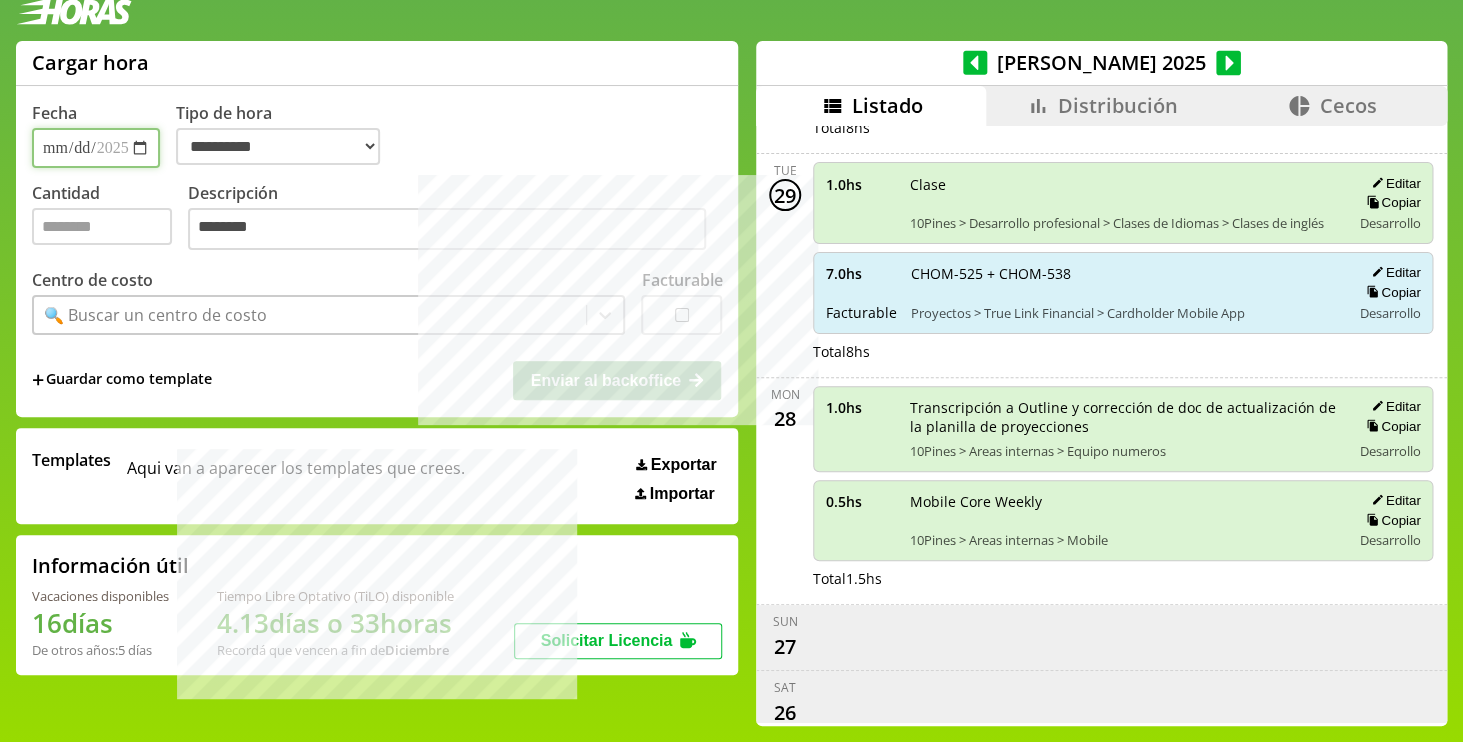 click on "**********" at bounding box center [96, 148] 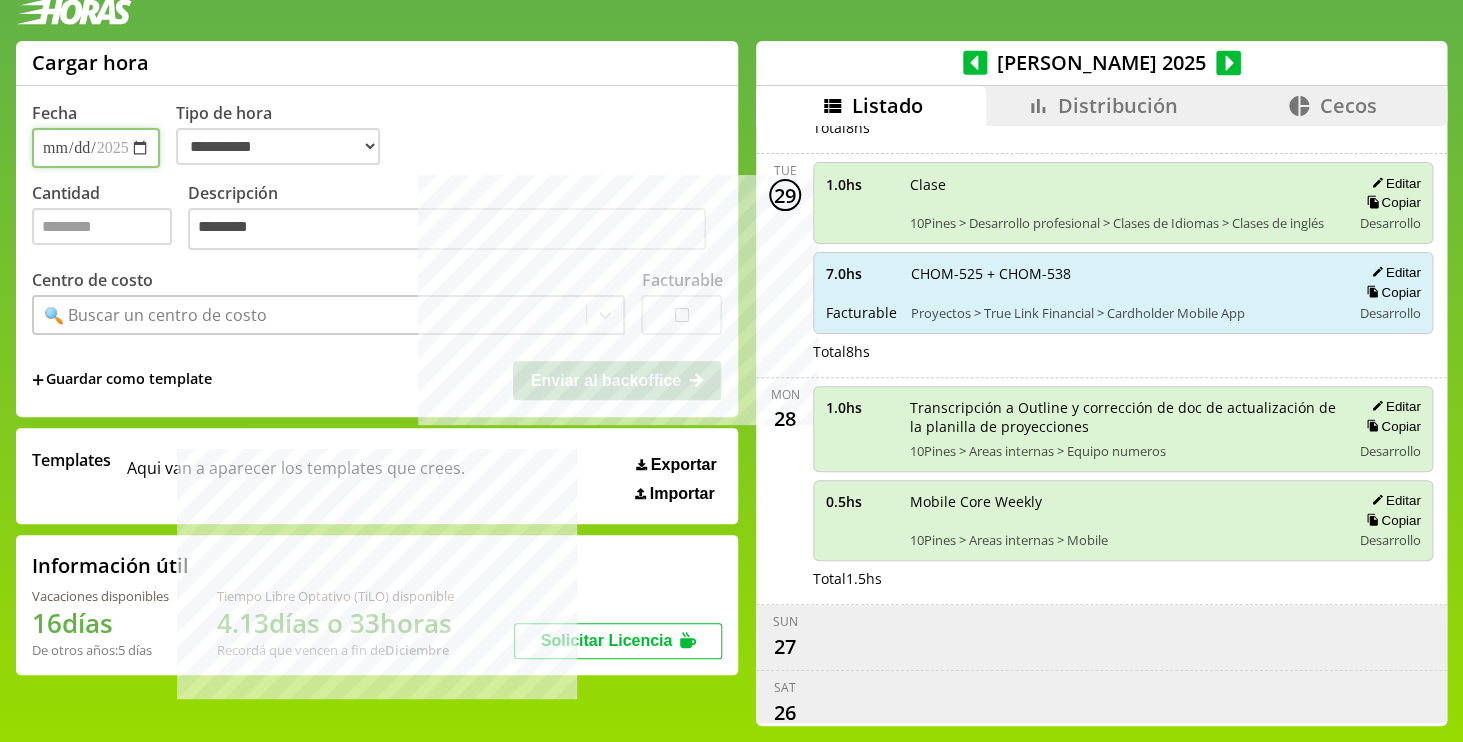 type on "**********" 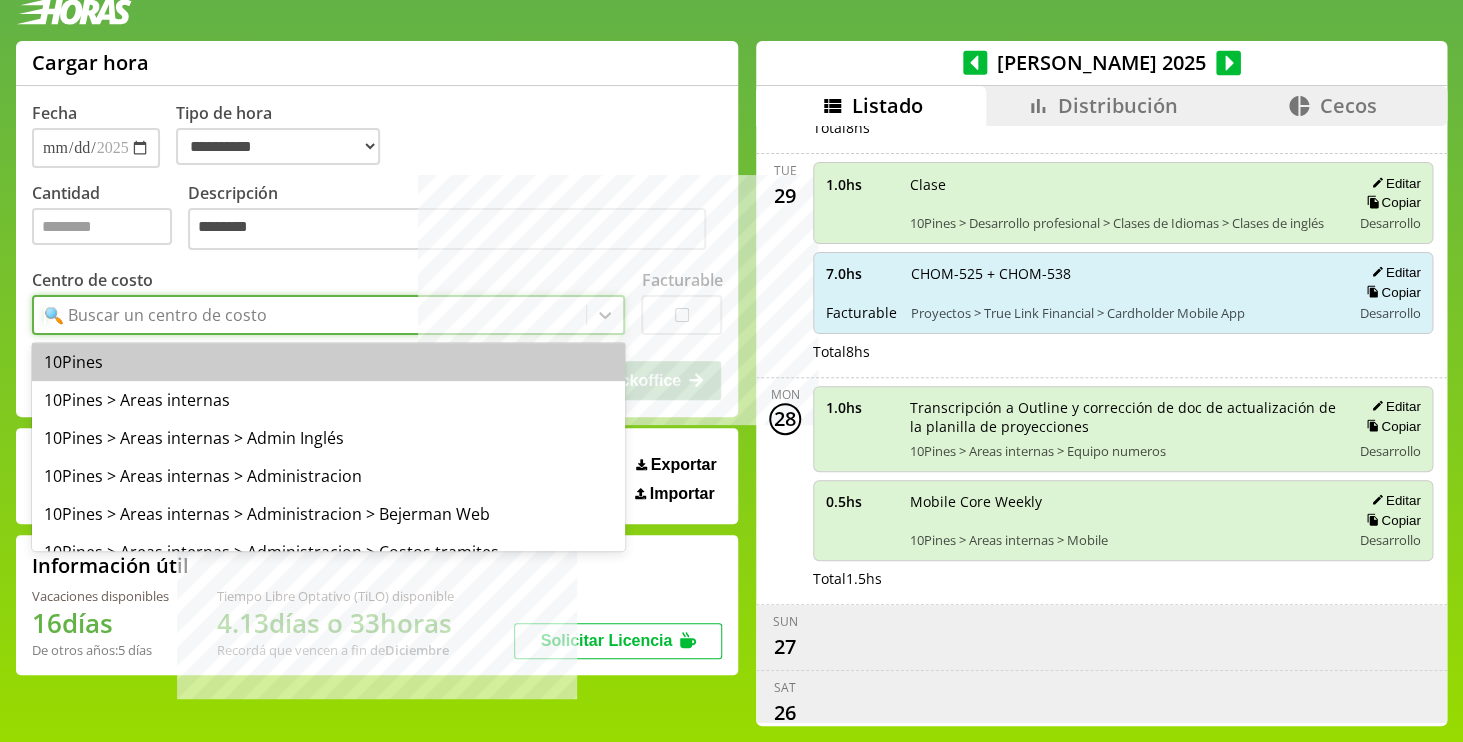click on "🔍 Buscar un centro de costo" at bounding box center [310, 315] 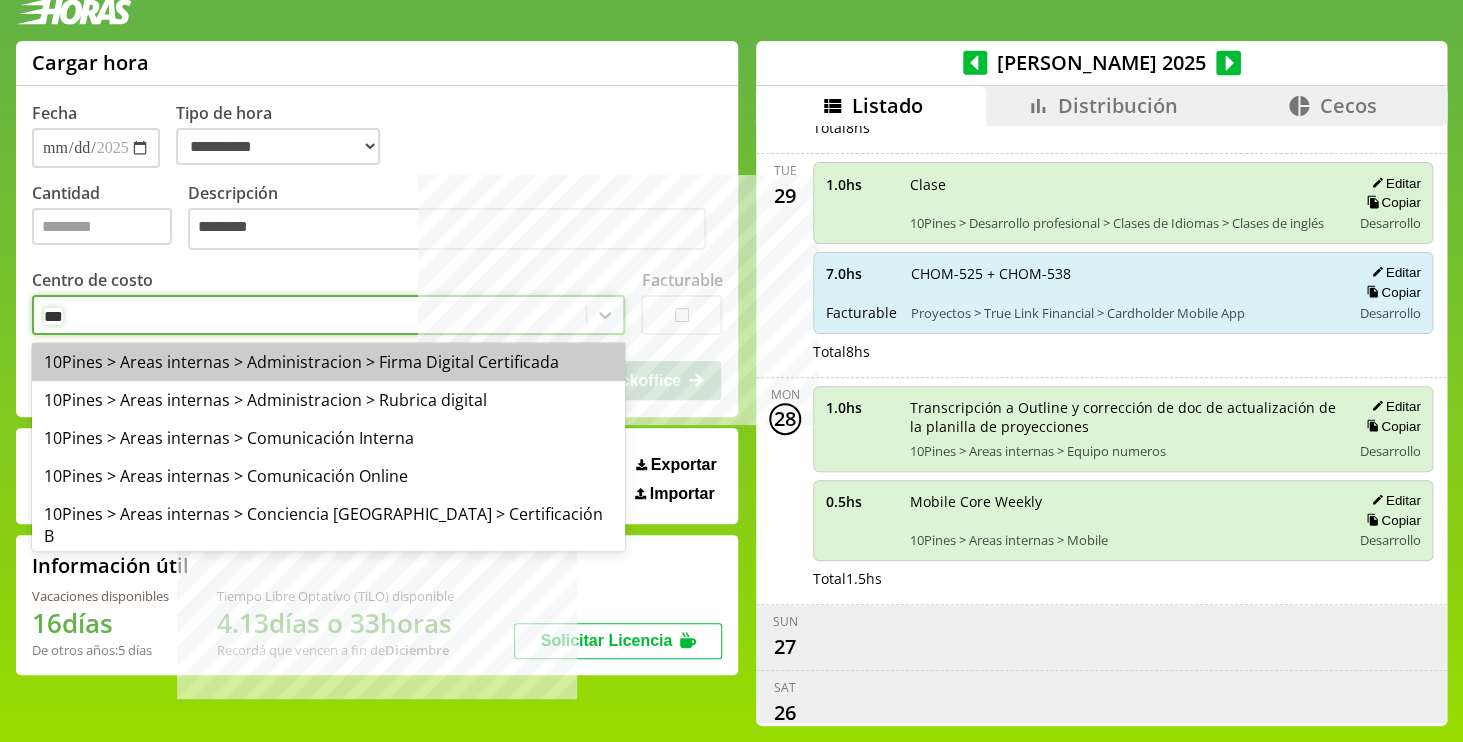 type on "****" 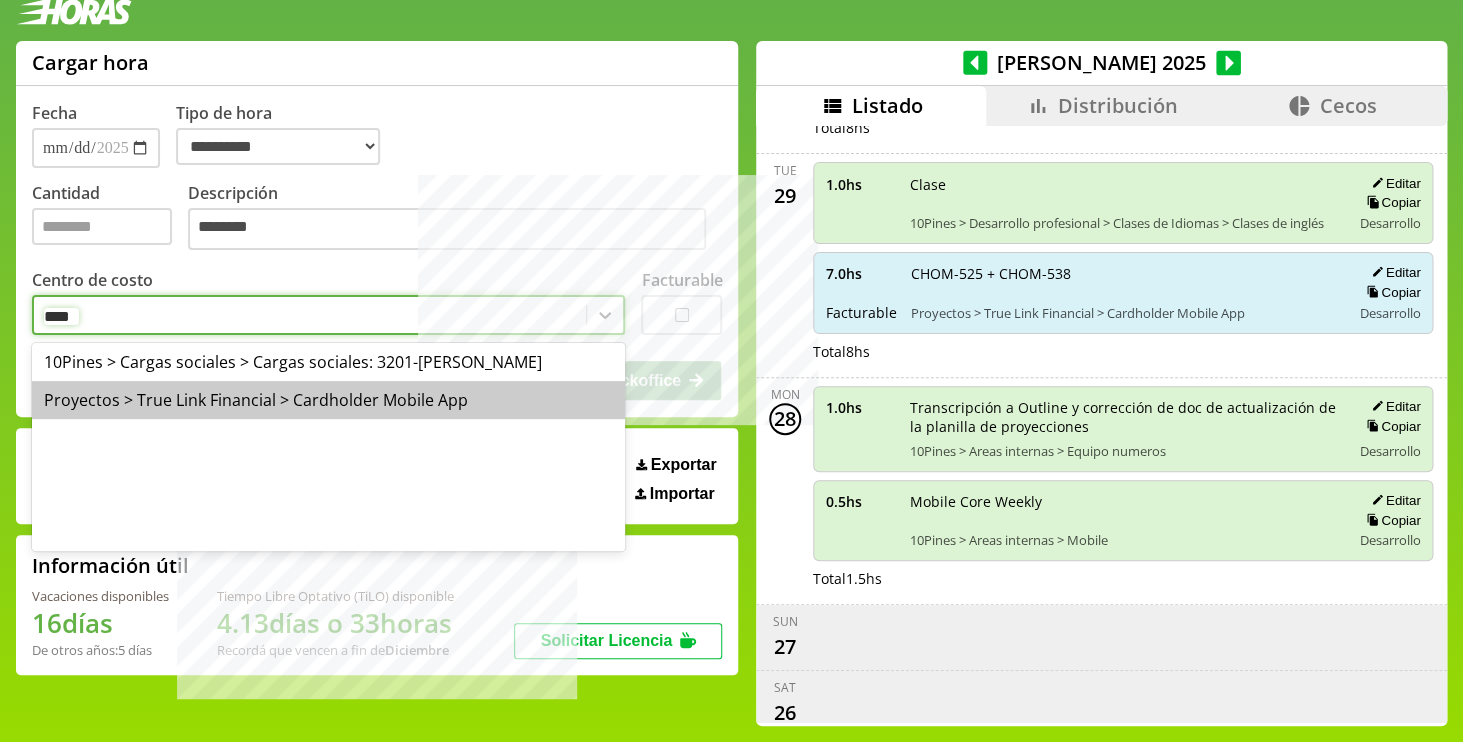 click on "Proyectos > True Link Financial > Cardholder Mobile App" at bounding box center (328, 400) 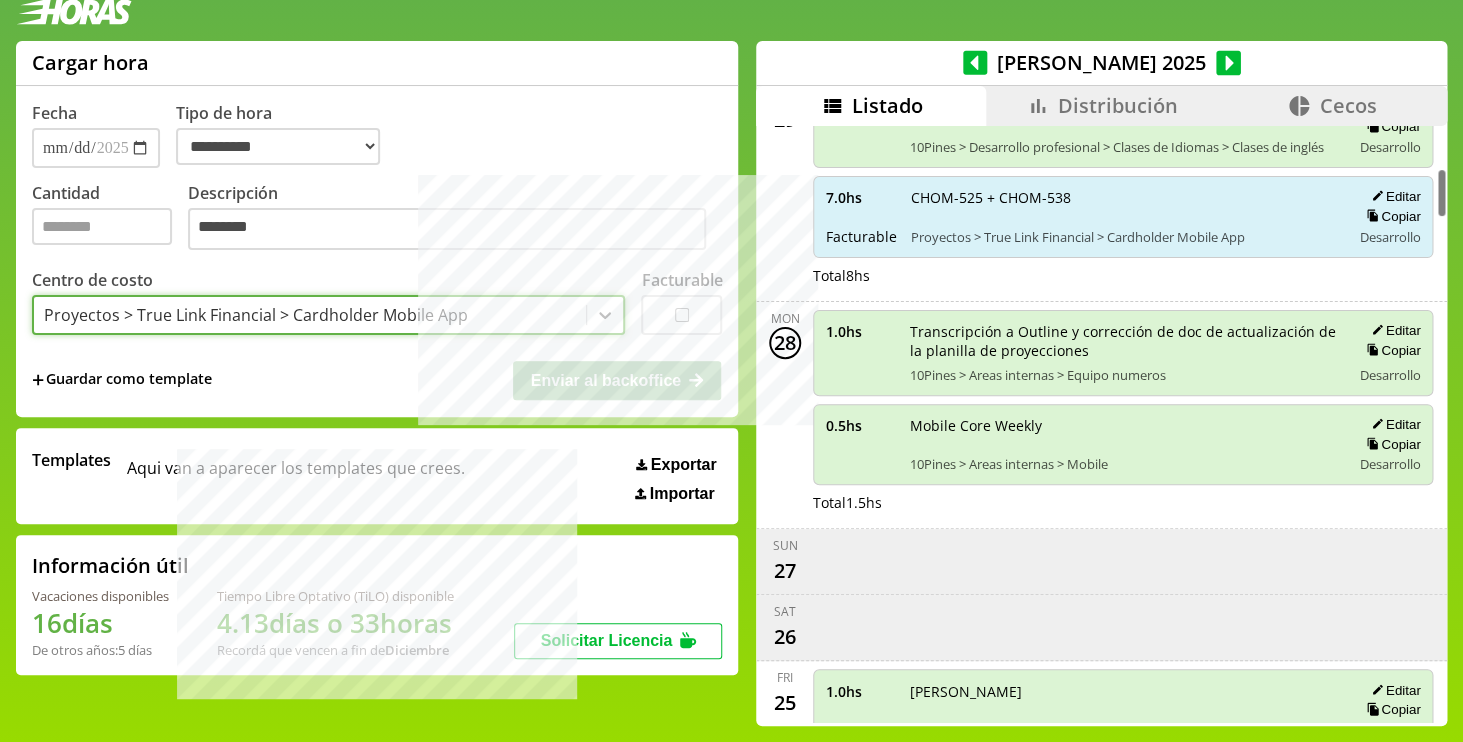scroll, scrollTop: 478, scrollLeft: 0, axis: vertical 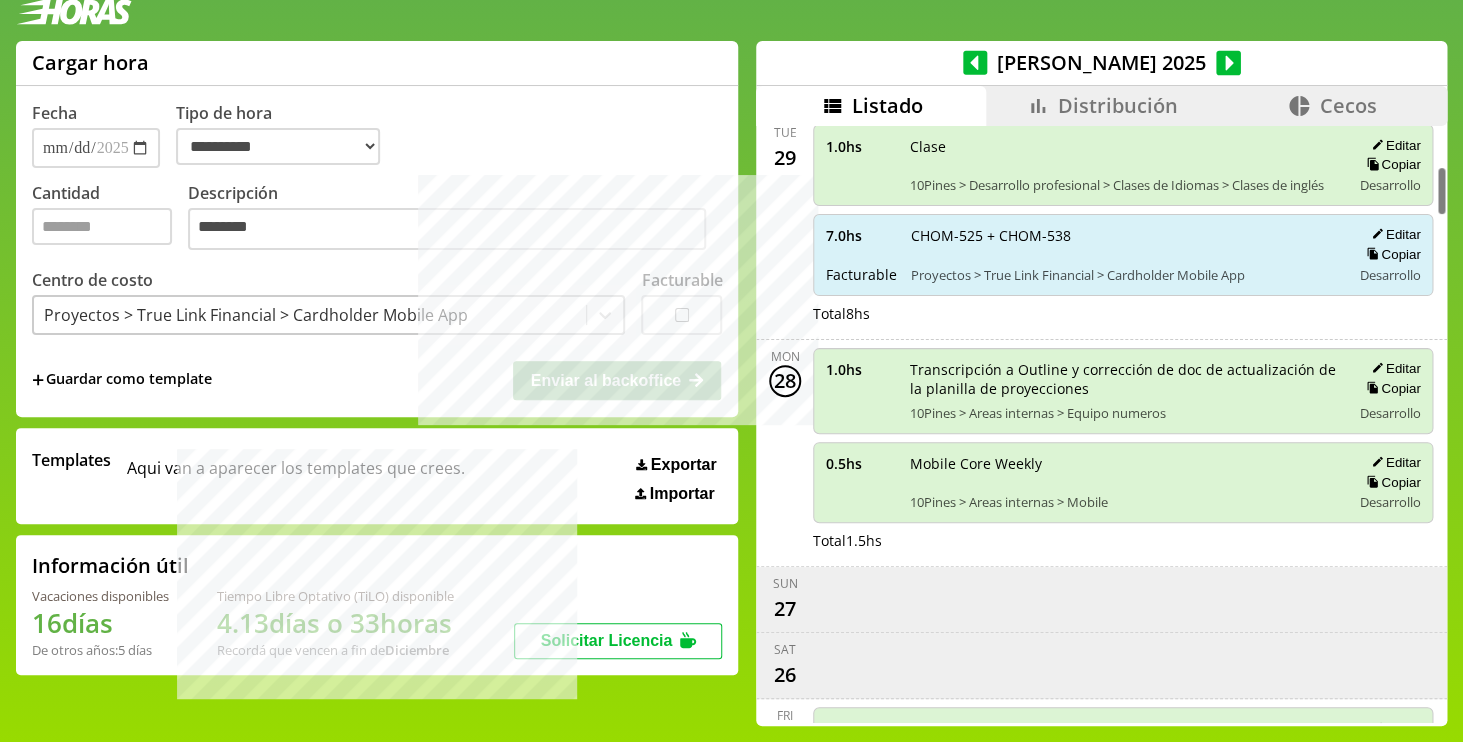 click on "Distribución" at bounding box center (1118, 105) 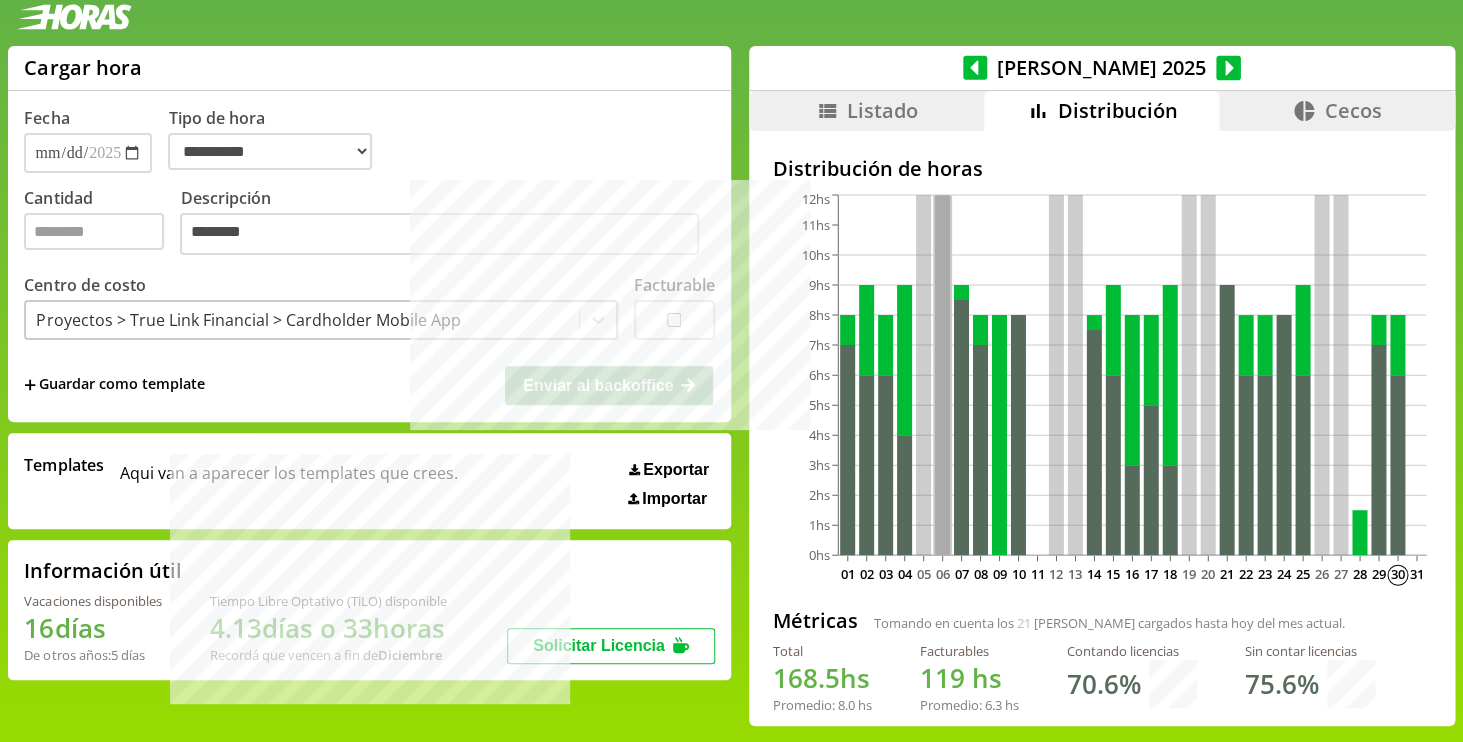 scroll, scrollTop: 9, scrollLeft: 0, axis: vertical 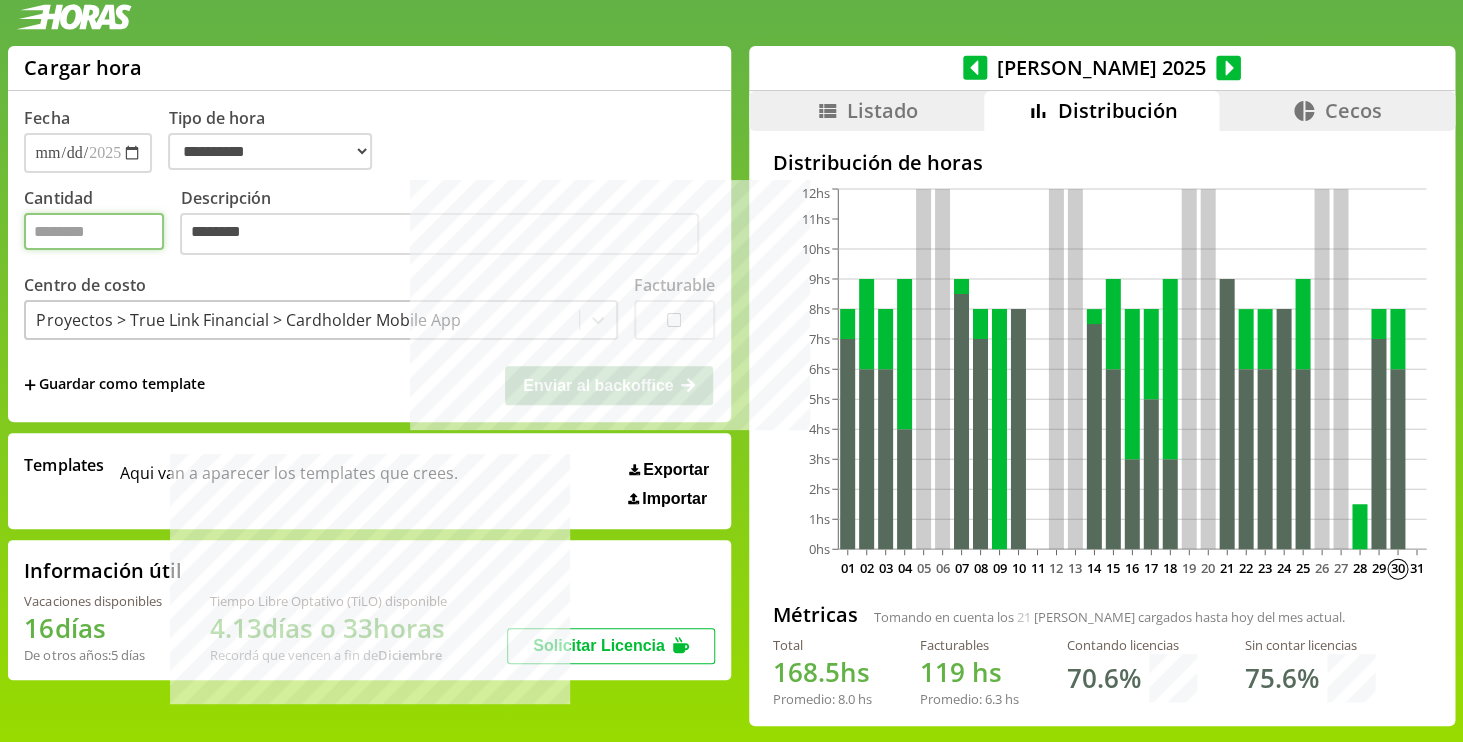click on "Cantidad" at bounding box center (94, 231) 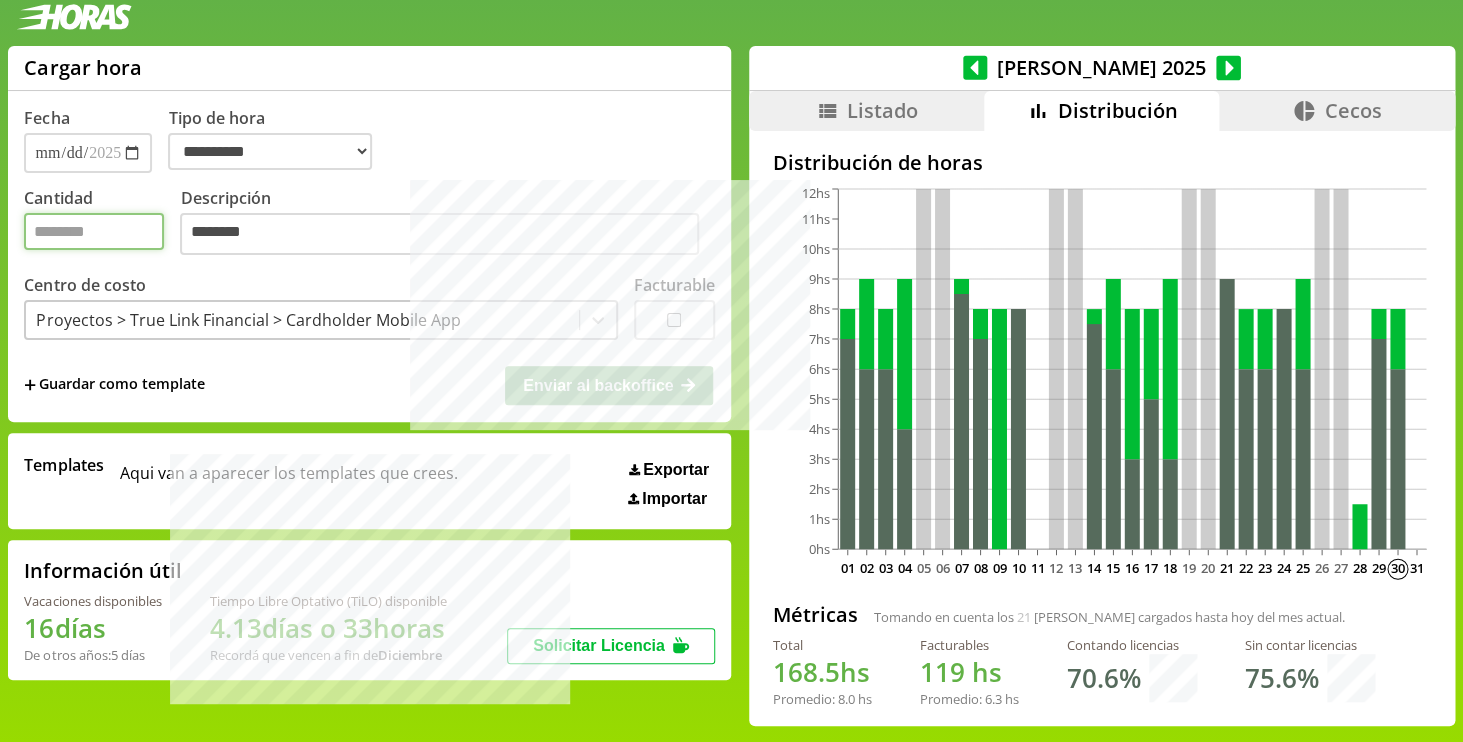 click on "Cantidad" at bounding box center (94, 231) 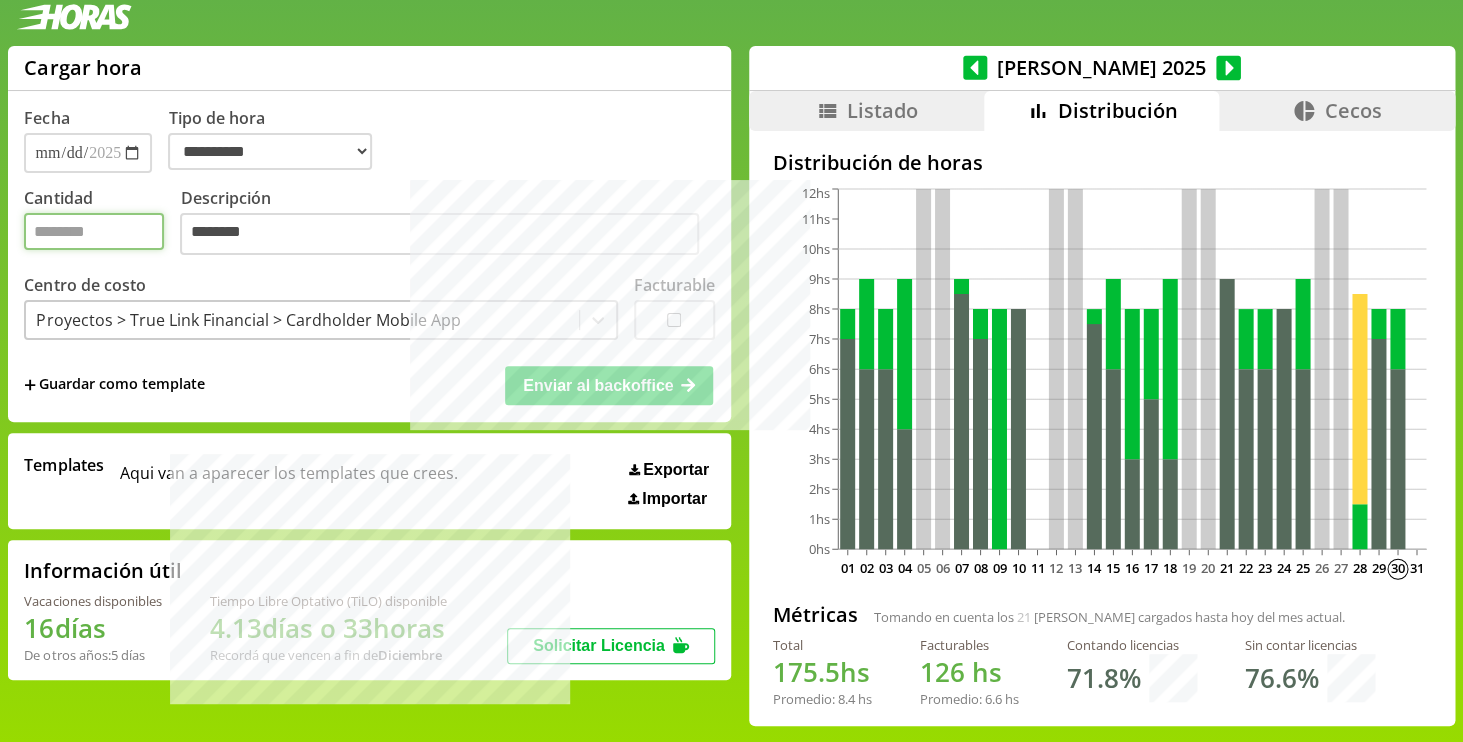 type on "*" 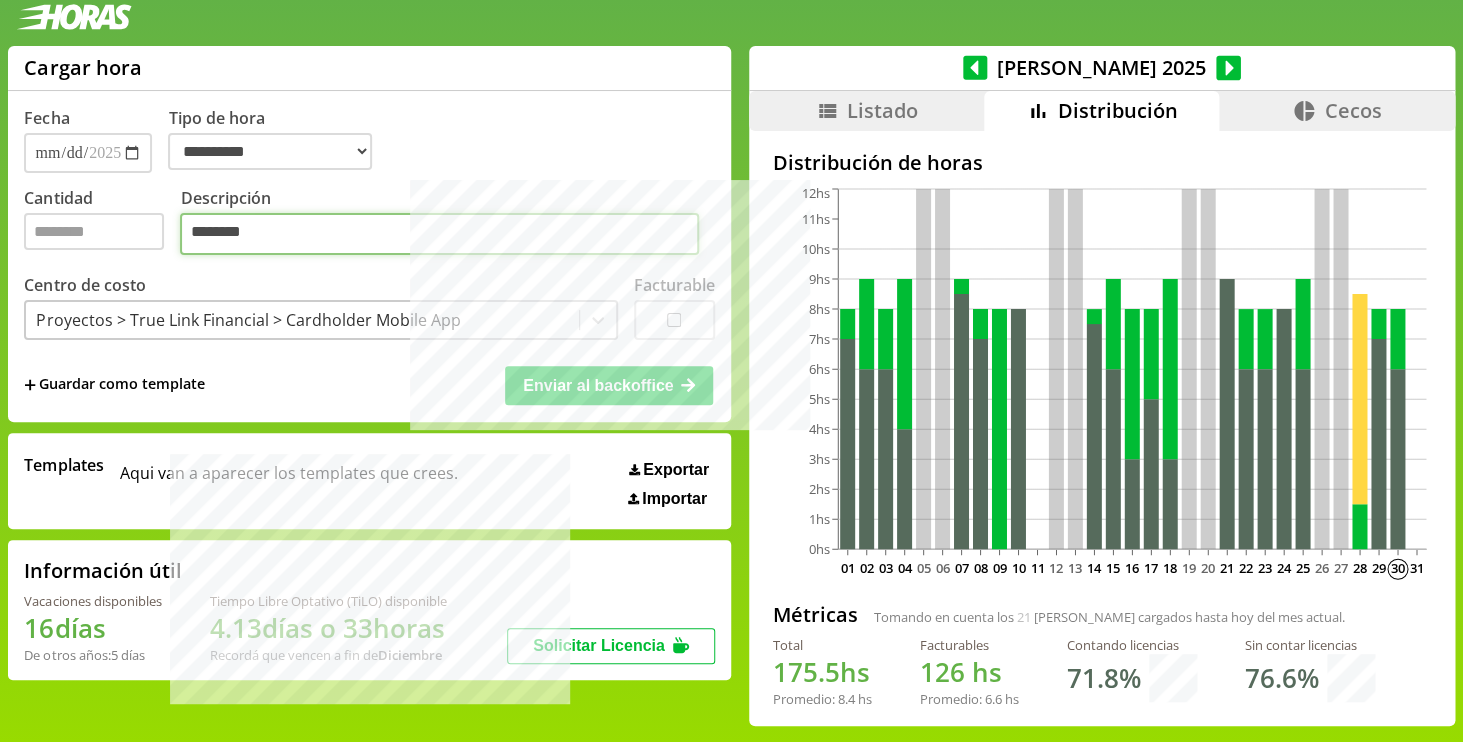 click on "********" at bounding box center [439, 234] 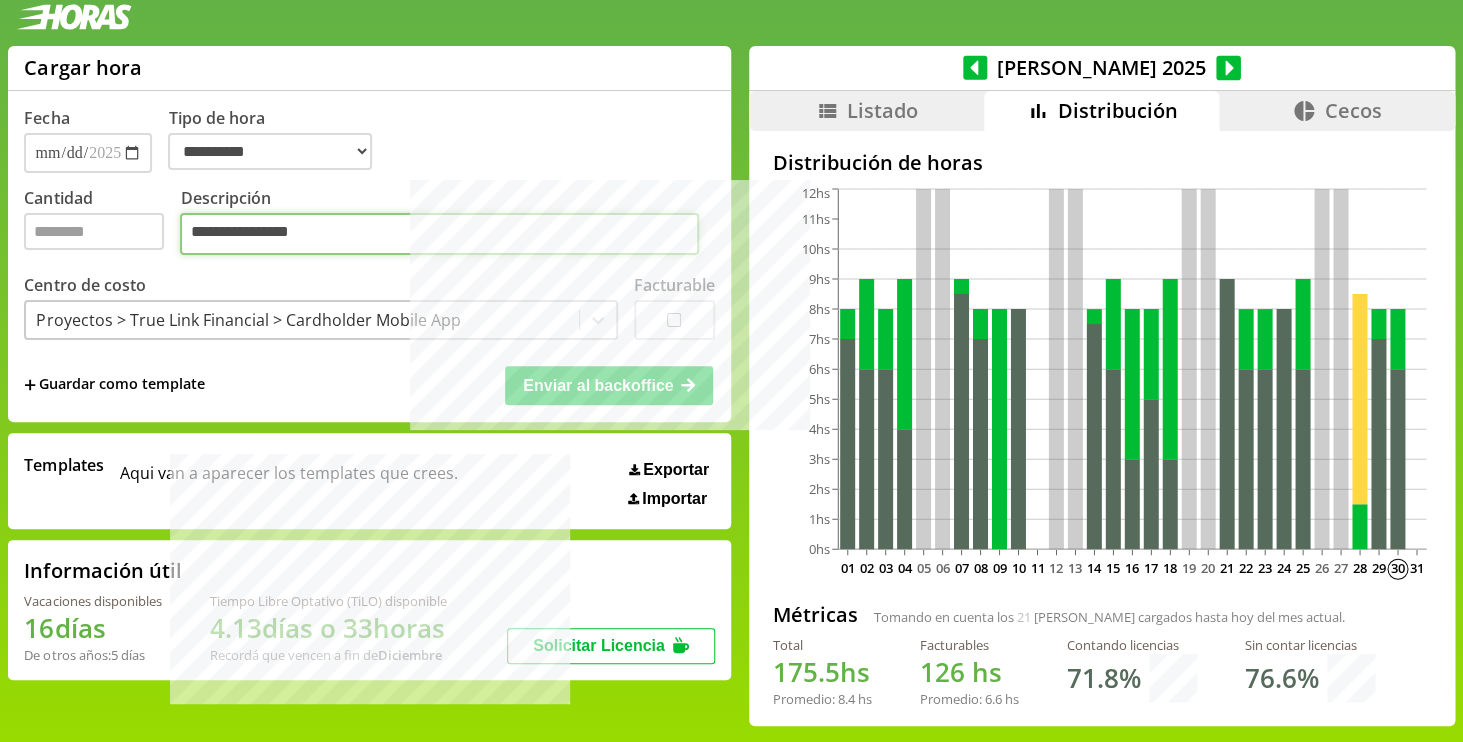 click on "**********" at bounding box center (439, 234) 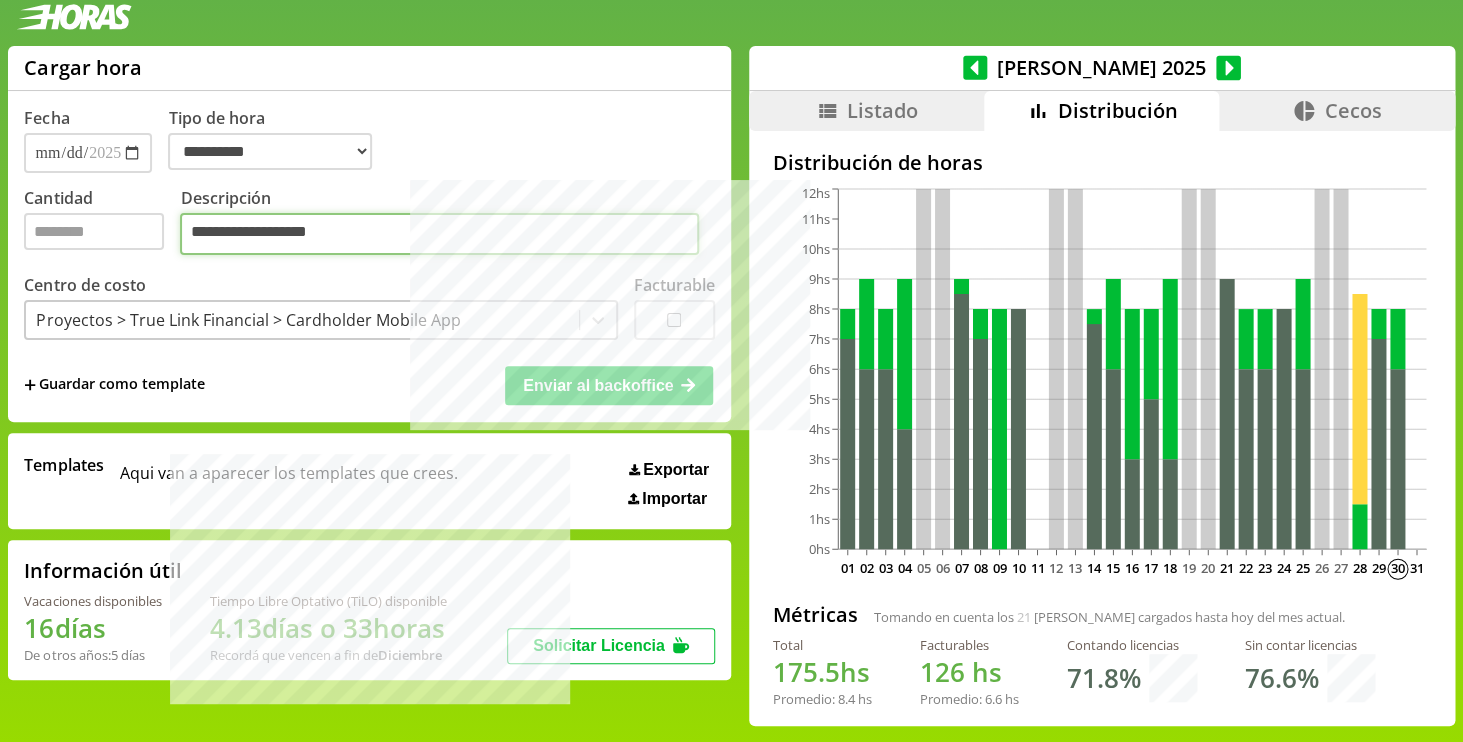 type on "**********" 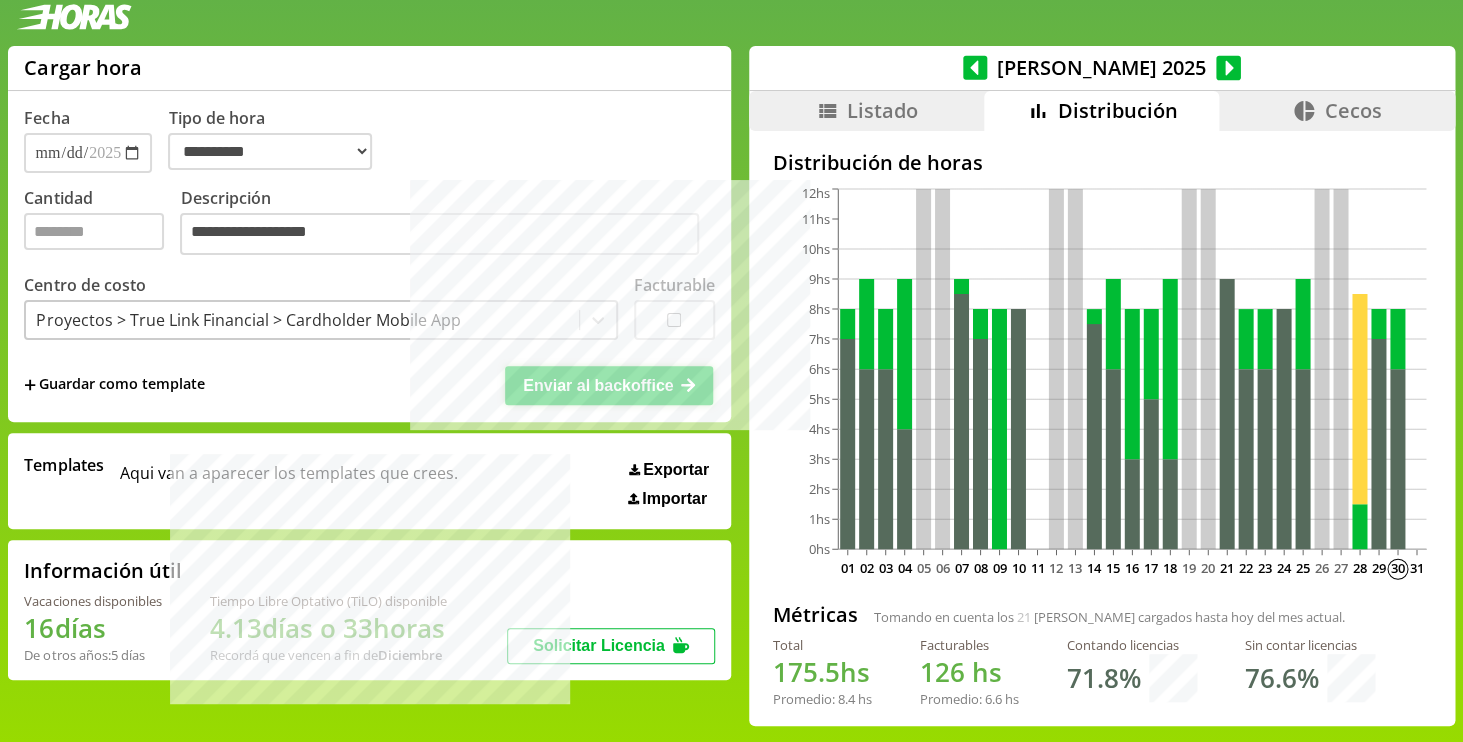 click on "Enviar al backoffice" at bounding box center [598, 385] 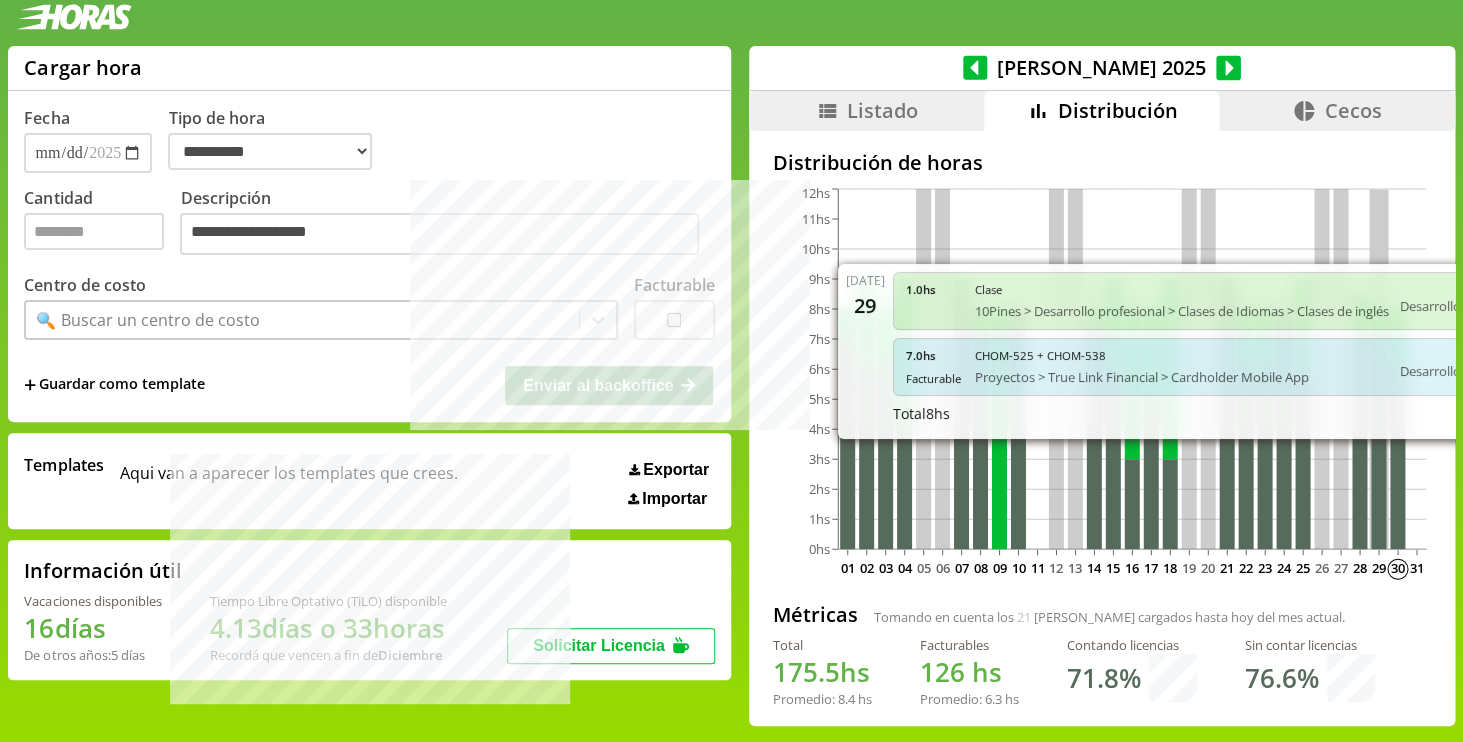 click on "01 02 03 04 05 06 07 08 09 10 11 12 13 14 15 16 17 18 19 20 21 22 23 24 25 26 27 28 29 30 31 0hs 1hs 2hs 3hs 4hs 5hs 6hs 7hs 8hs 9hs 10hs 11hs 12hs" 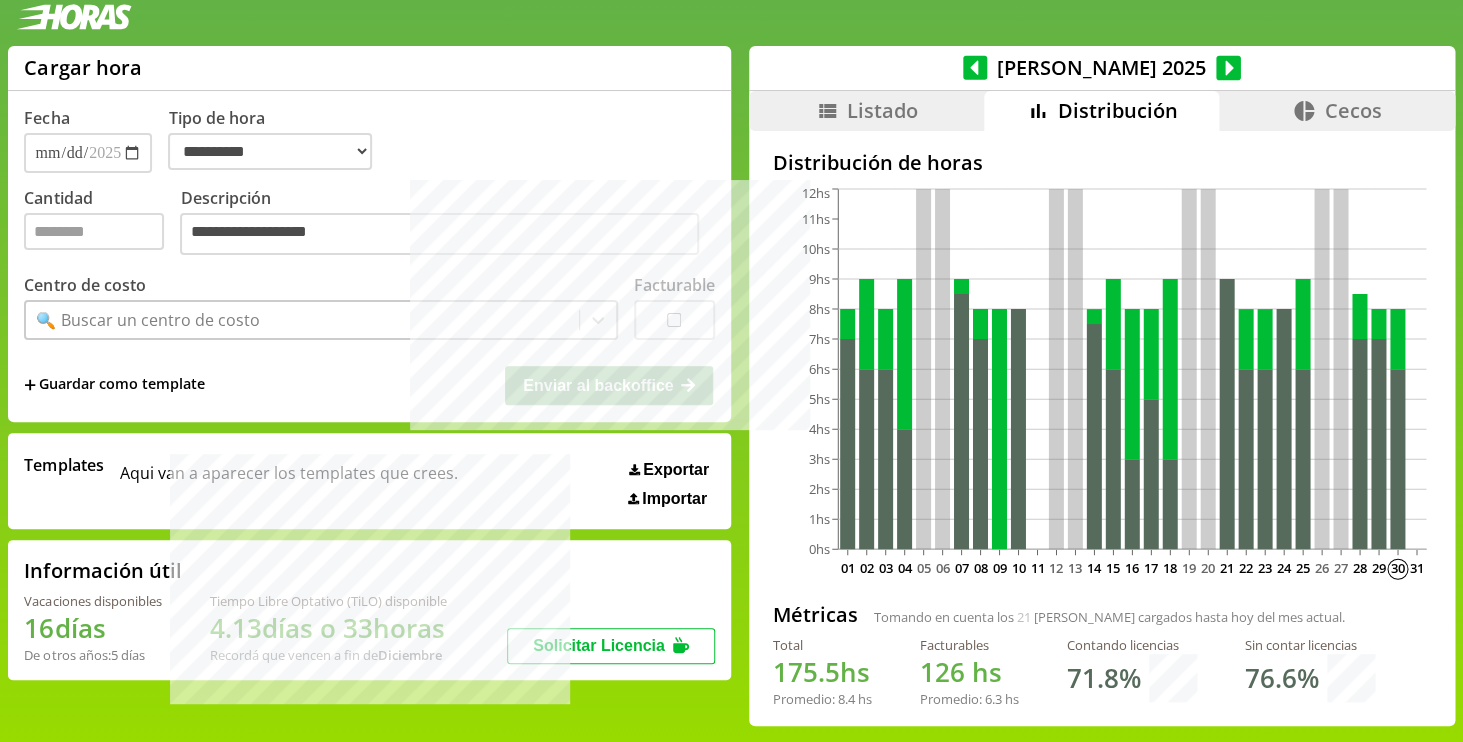 click on "Listado" at bounding box center (882, 110) 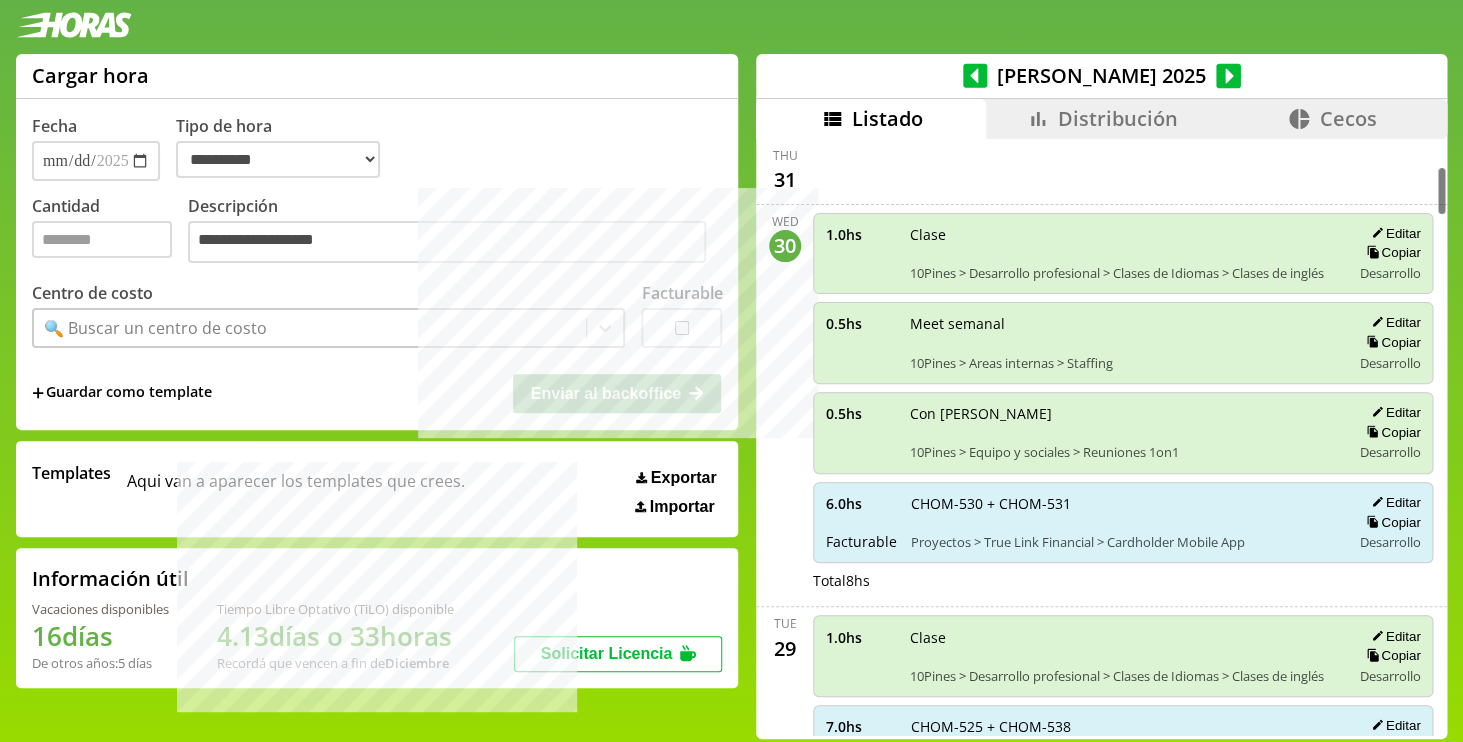 scroll, scrollTop: 10, scrollLeft: 0, axis: vertical 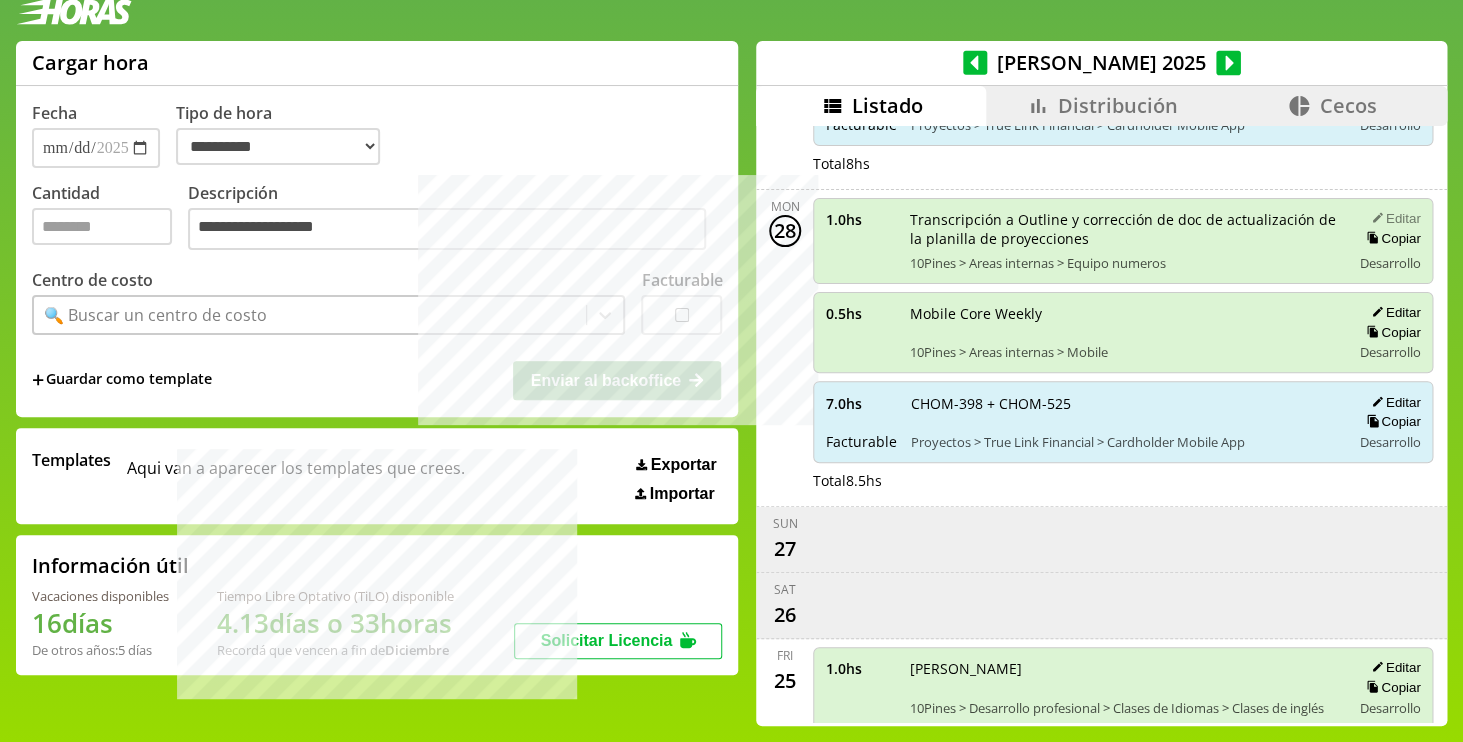 click on "Editar" at bounding box center (1392, 218) 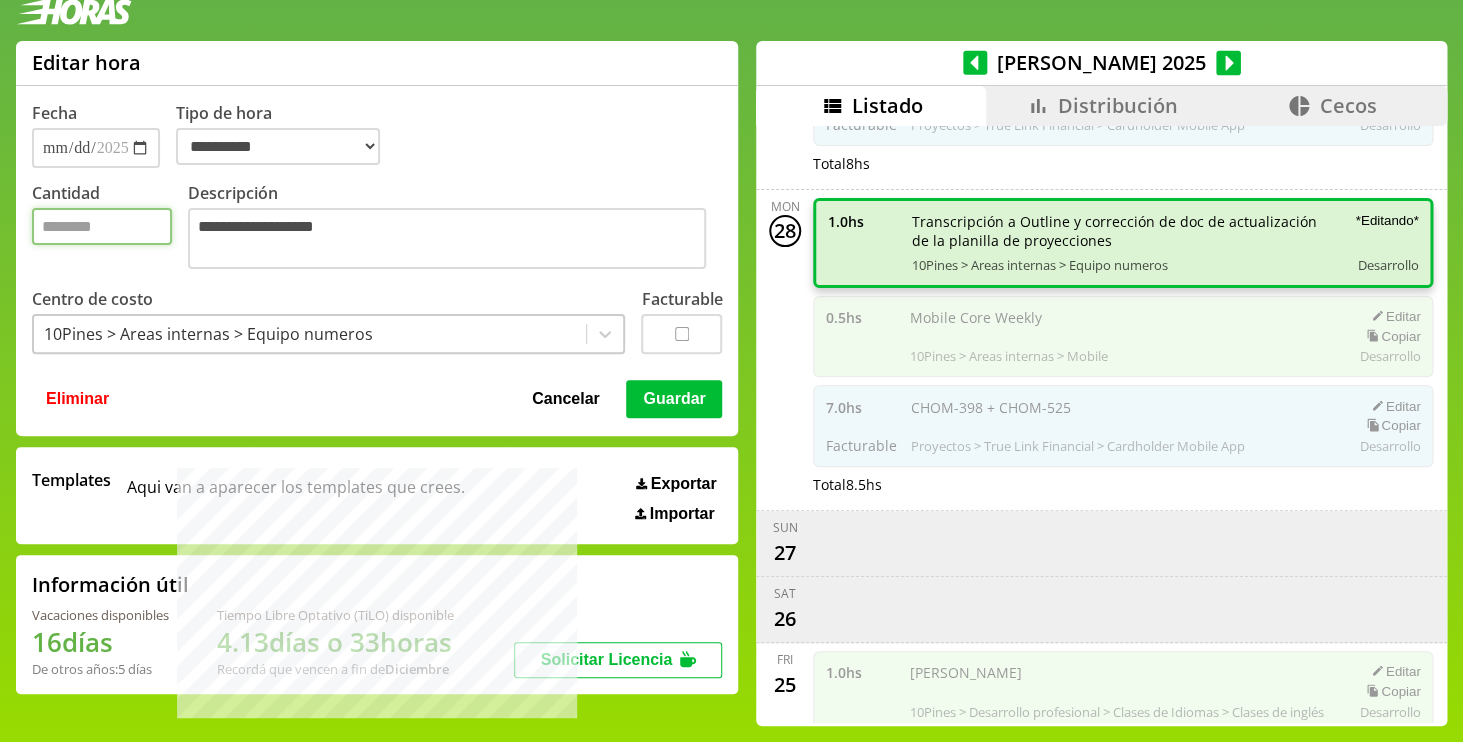 click on "*" at bounding box center [102, 226] 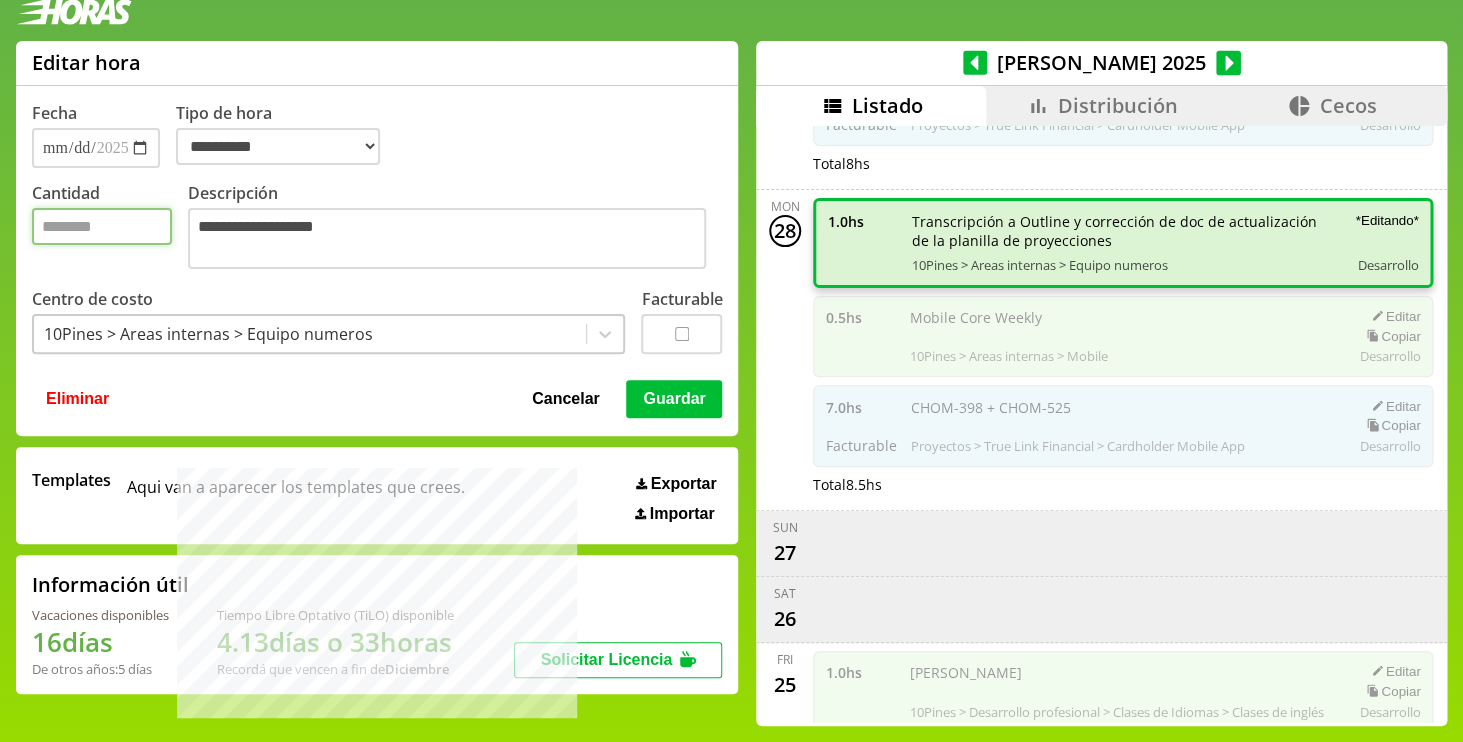 type on "***" 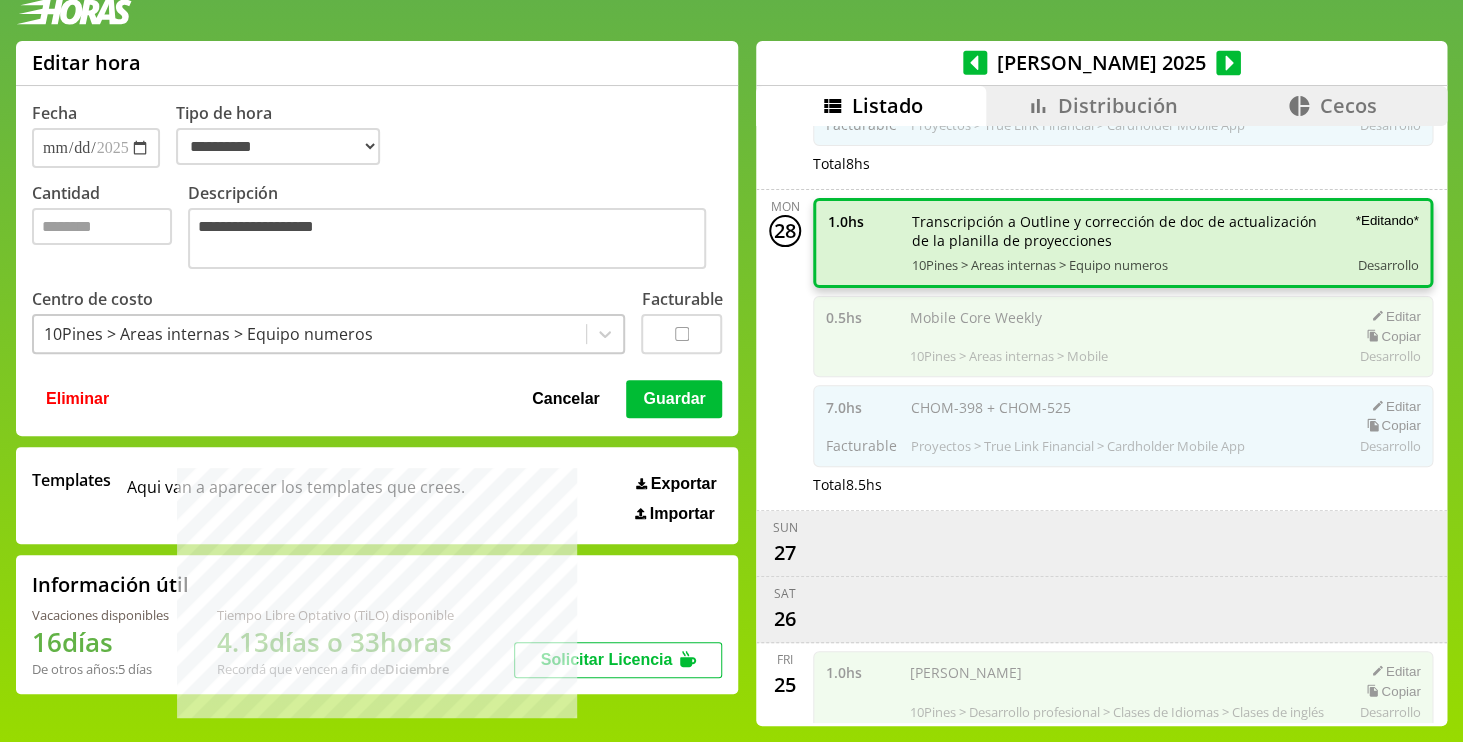 click on "Guardar" at bounding box center (674, 399) 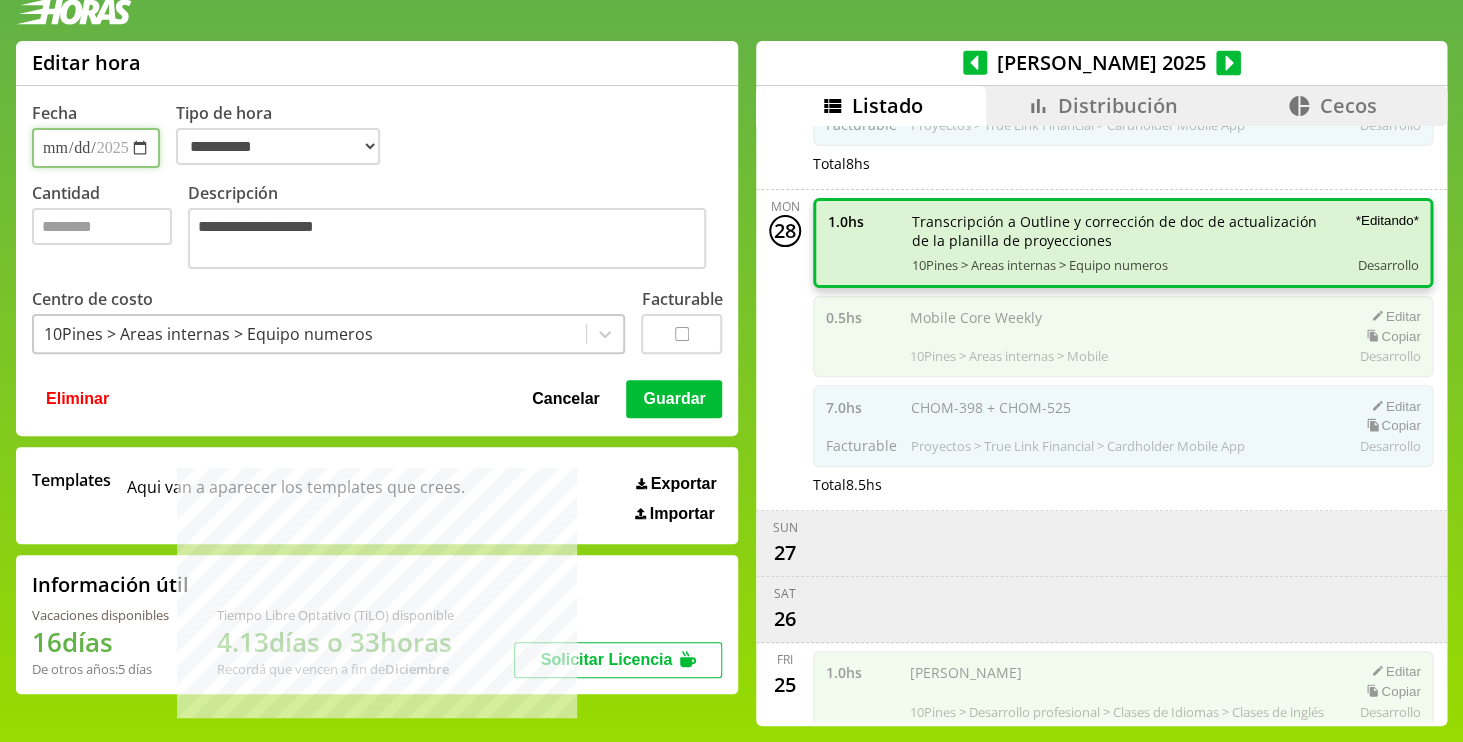 type 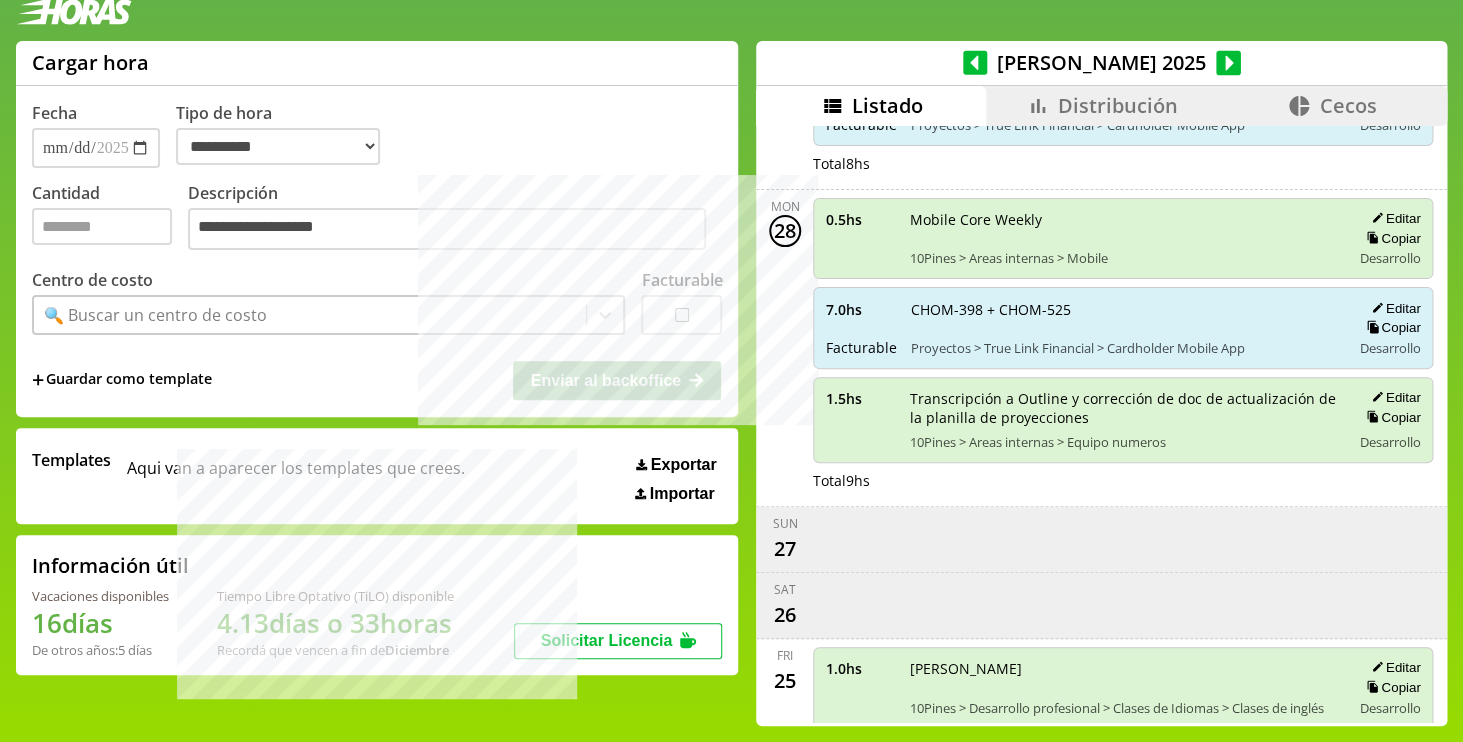 click on "Distribución" at bounding box center (1118, 105) 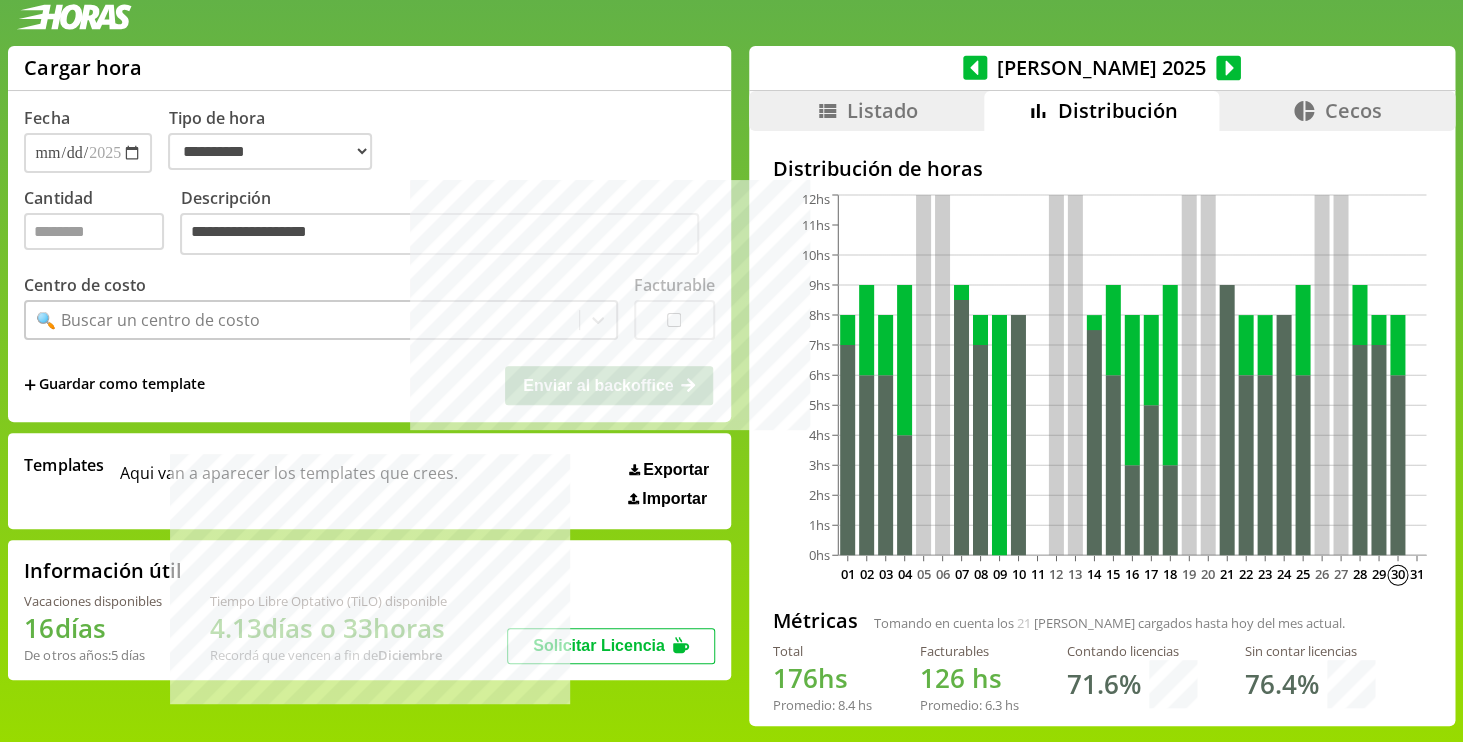 scroll, scrollTop: 9, scrollLeft: 0, axis: vertical 